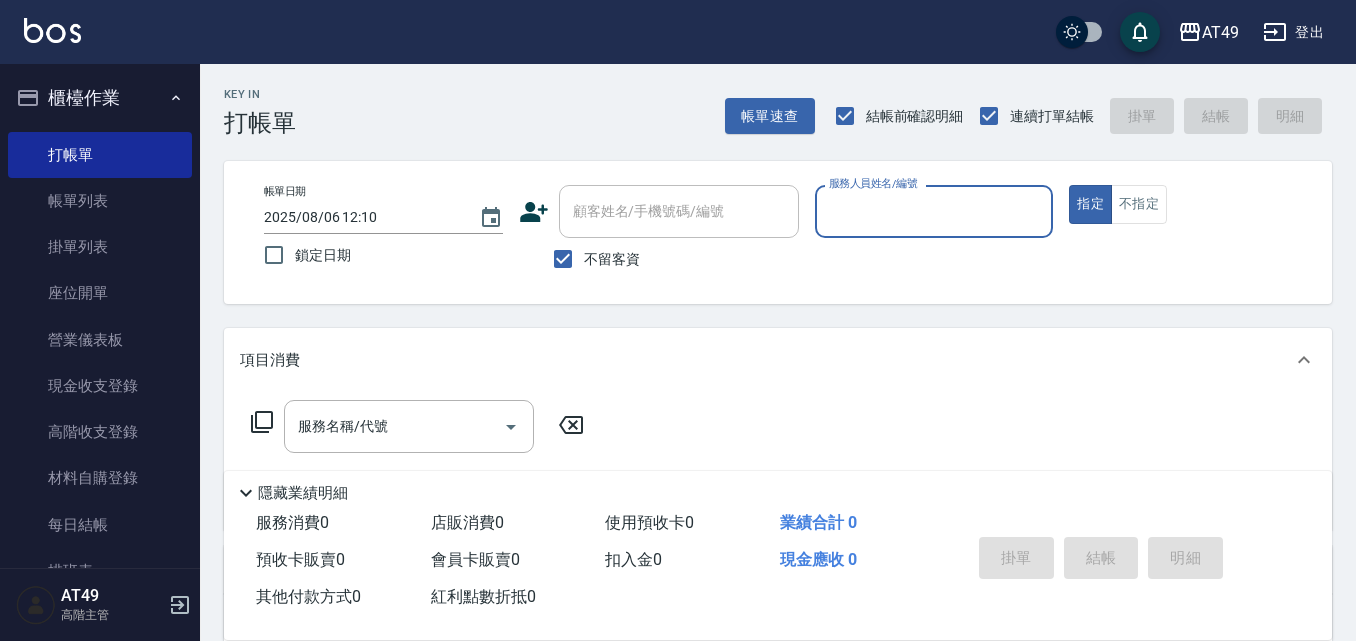 scroll, scrollTop: 0, scrollLeft: 0, axis: both 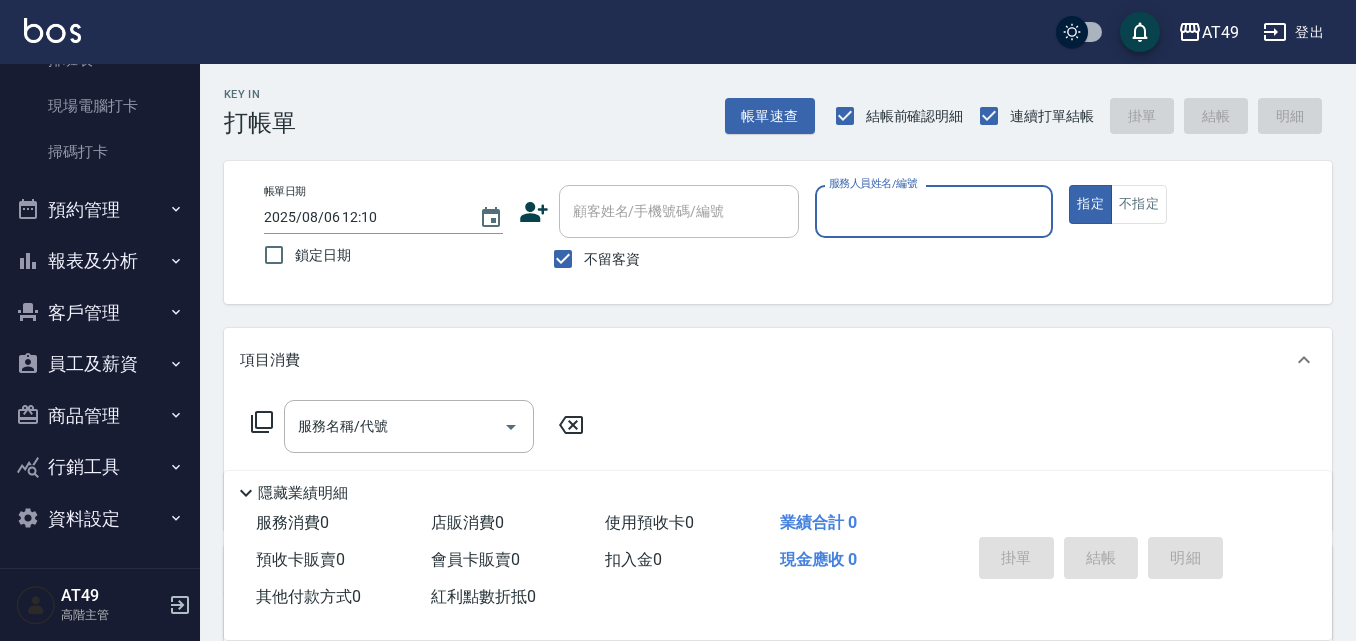 click on "員工及薪資" at bounding box center [100, 364] 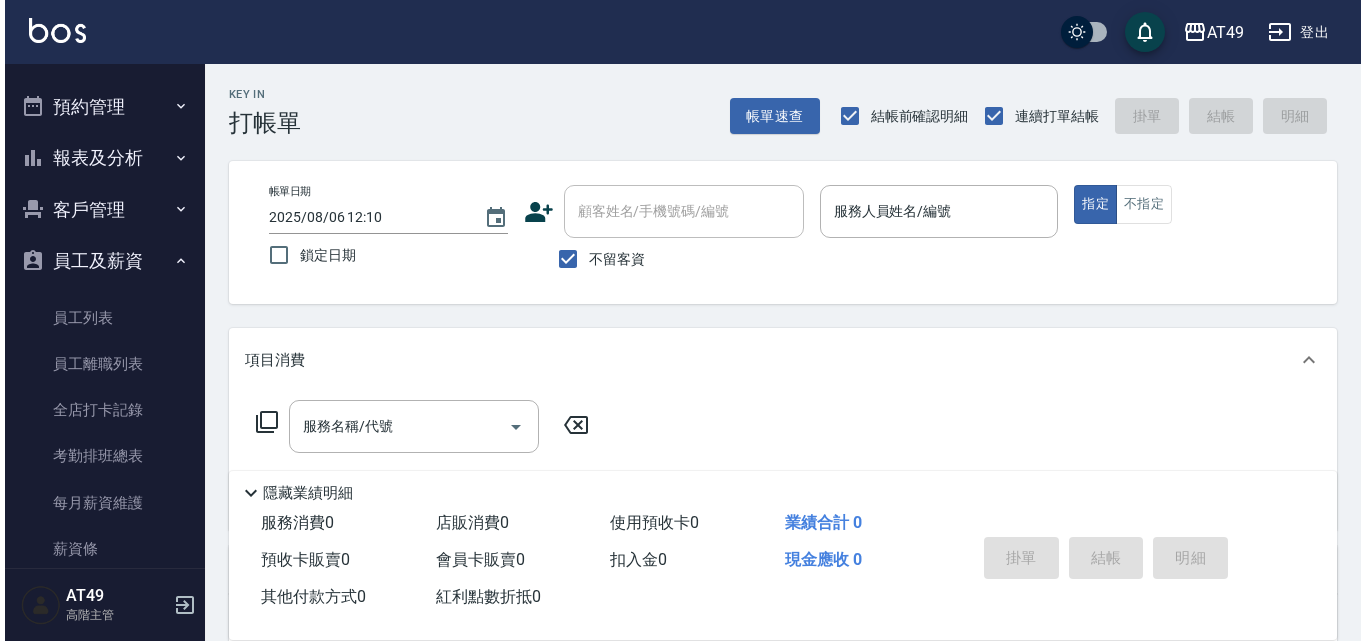 scroll, scrollTop: 711, scrollLeft: 0, axis: vertical 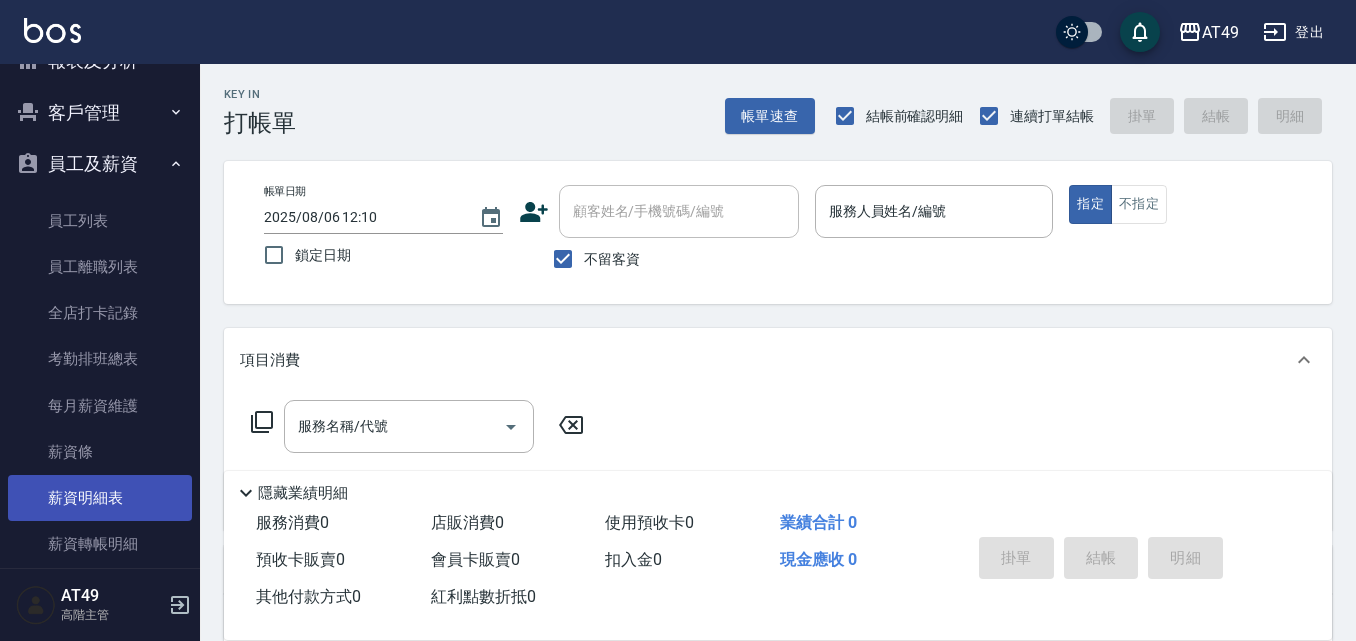 click on "薪資明細表" at bounding box center [100, 498] 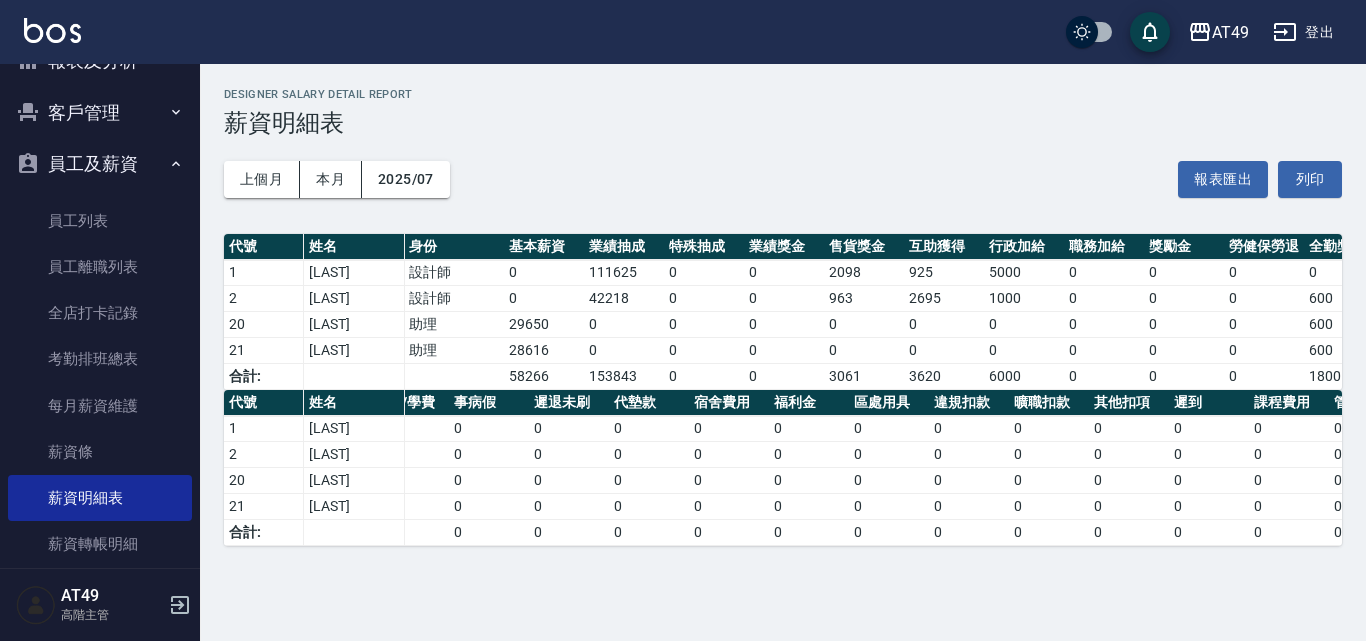 scroll, scrollTop: 0, scrollLeft: 693, axis: horizontal 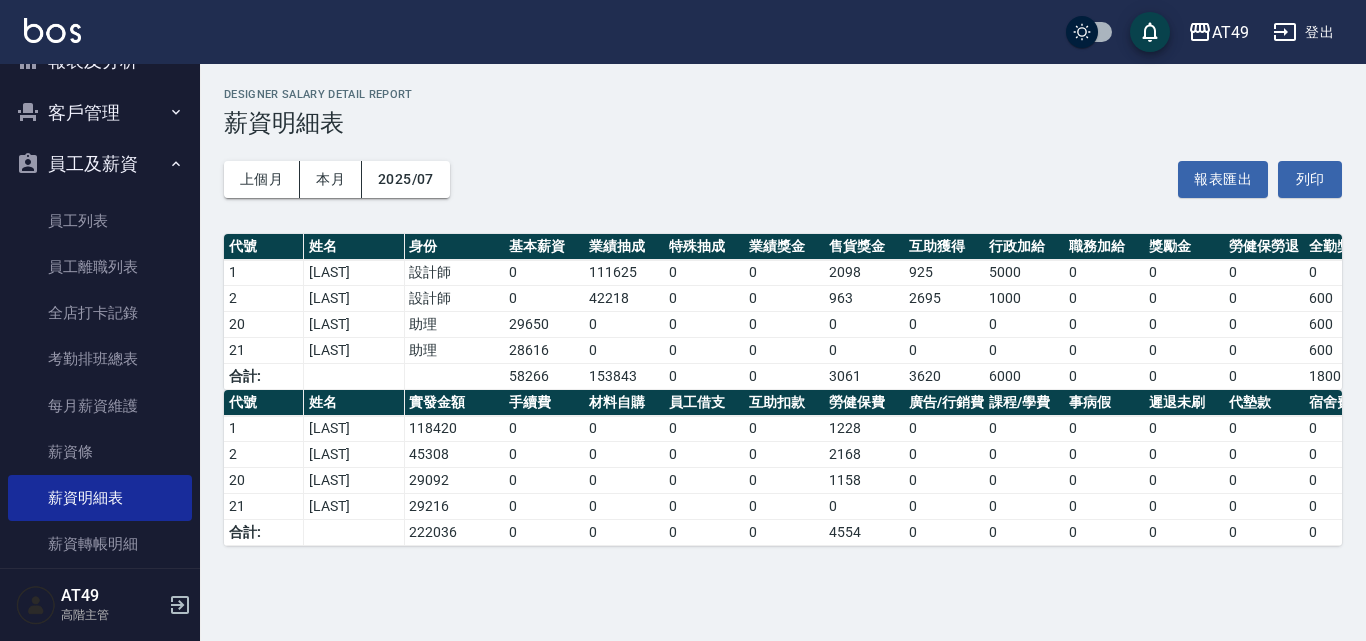 click on "AT49 2025-07 薪資明細表 列印時間： 2025-08-06-14:45 Designer Salary Detail Report 薪資明細表 上個月 本月 2025/07 報表匯出 列印 代號 姓名 身份 基本薪資 業績抽成 特殊抽成 業績獎金 售貨獎金 互助獲得 行政加給 職務加給 獎勵金 勞健保勞退 全勤獎金 加班獎金 伙食津貼 其他加給 其他 加項合計 指定業績 不指定業績 特殊抽業績 點數 1 [LAST] 設計師 0 111625 0 0 2098 925 5000 0 0 0 0 0 0 0 0 119648 212098 11152 0 0 2 [LAST] 設計師 0 42218 0 0 963 2695 1000 0 0 0 600 0 0 0 0 47476 84421 10572 0 0 20 [LAST] 助理 29650 0 0 0 0 0 0 0 0 0 600 0 0 0 0 30250 300 9350 0 0 21 [LAST] 助理 28616 0 0 0 0 0 0 0 0 0 600 0 0 0 0 29216 3000 7200 0 0 合計: 58266 153843 0 0 3061 3620 6000 0 0 0 1800 0 0 0 0 226590 299819 38275 0 0 代號 姓名 實發金額 手續費 材料自購 員工借支 互助扣款 勞健保費 廣告/行銷費 課程/學費 事病假 遲退未刷 代墊款 宿舍費用 福利金 1 0 0" at bounding box center (683, 320) 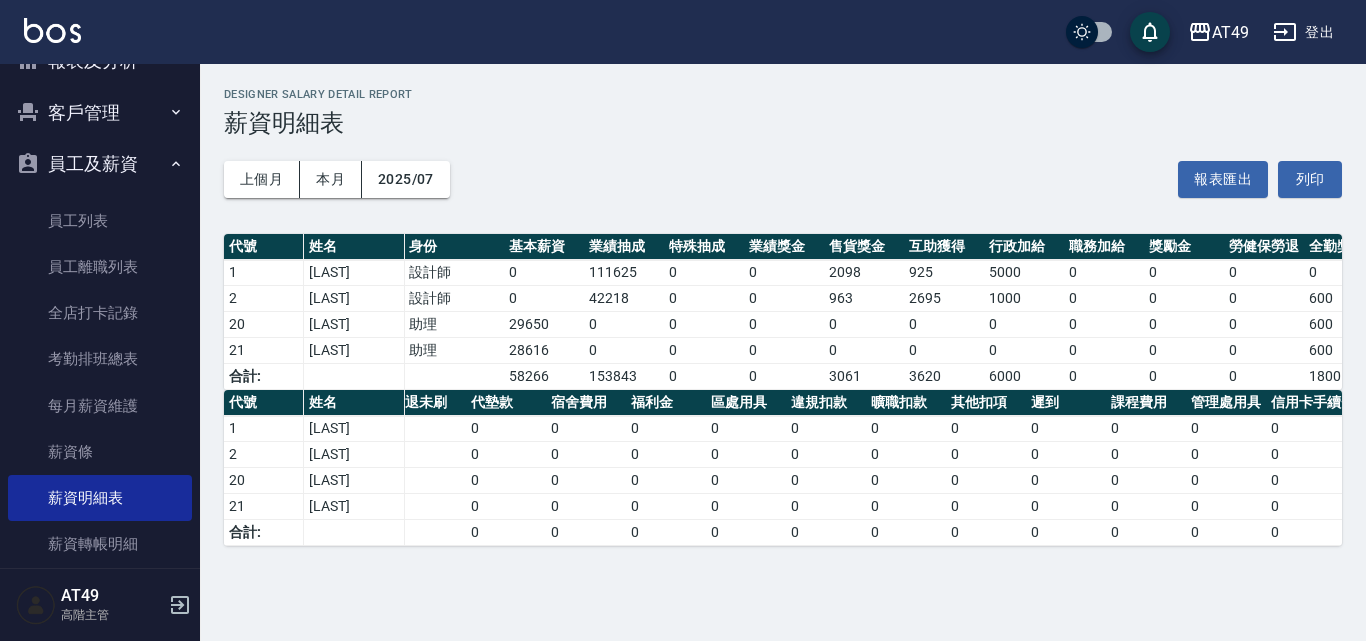 scroll, scrollTop: 0, scrollLeft: 842, axis: horizontal 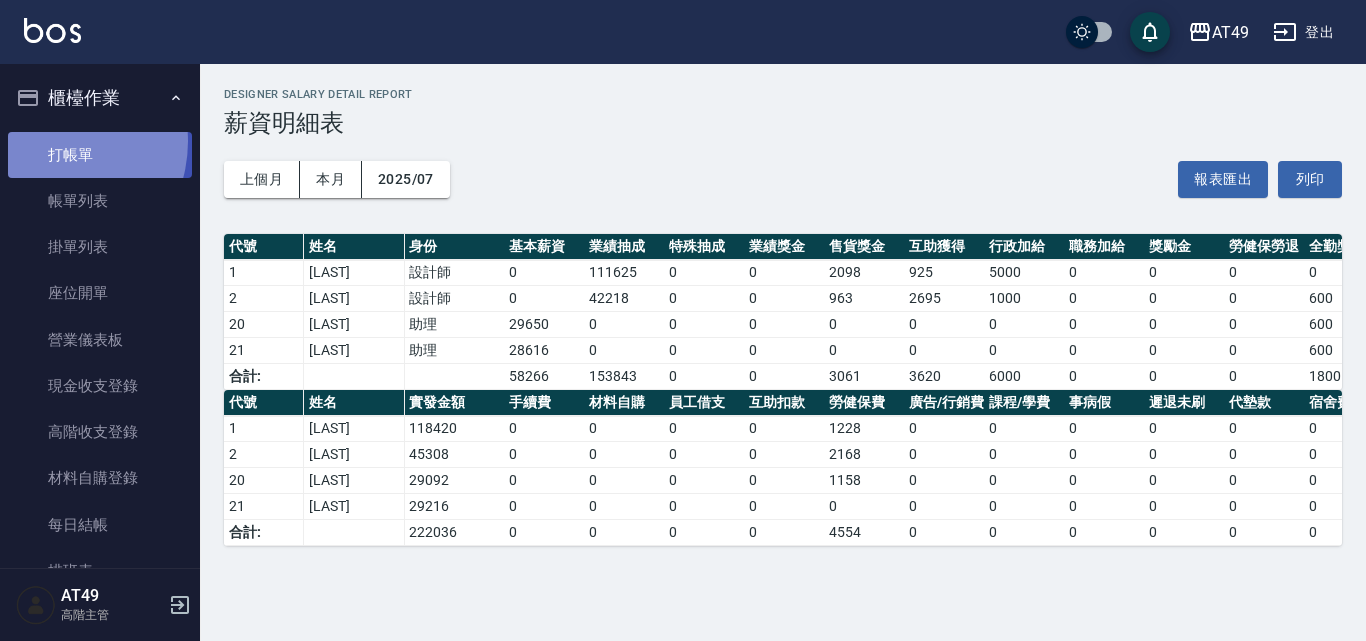 click on "打帳單" at bounding box center (100, 155) 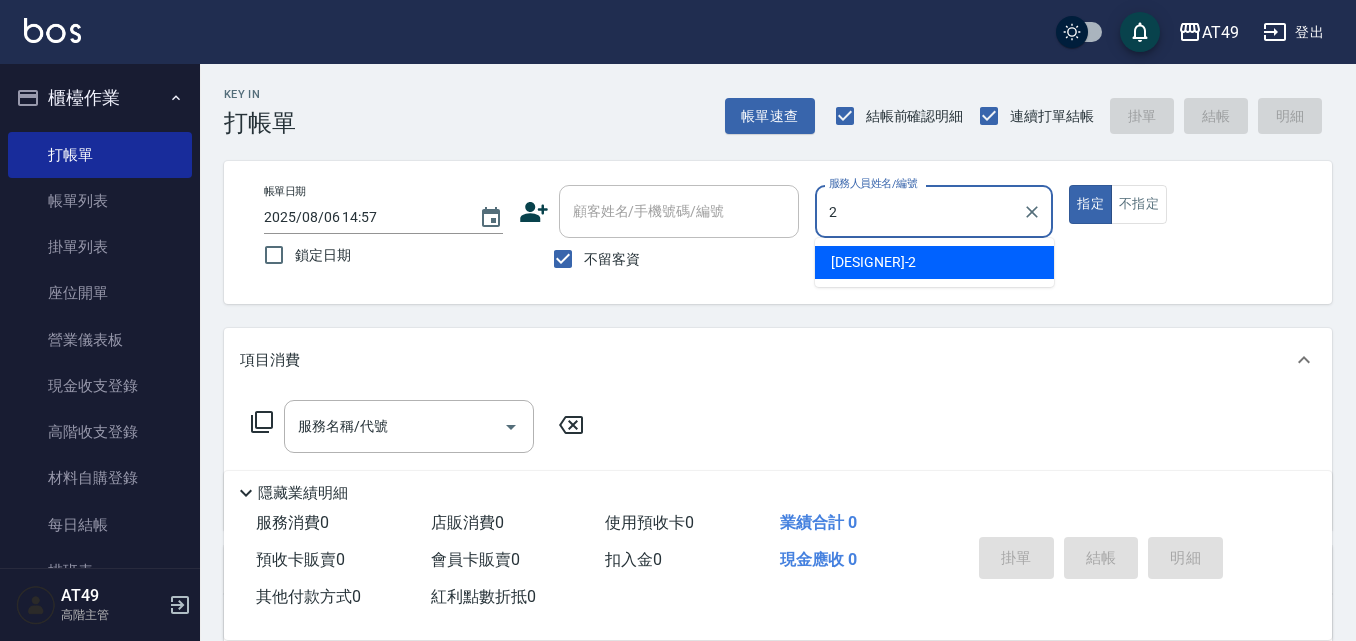 type on "2" 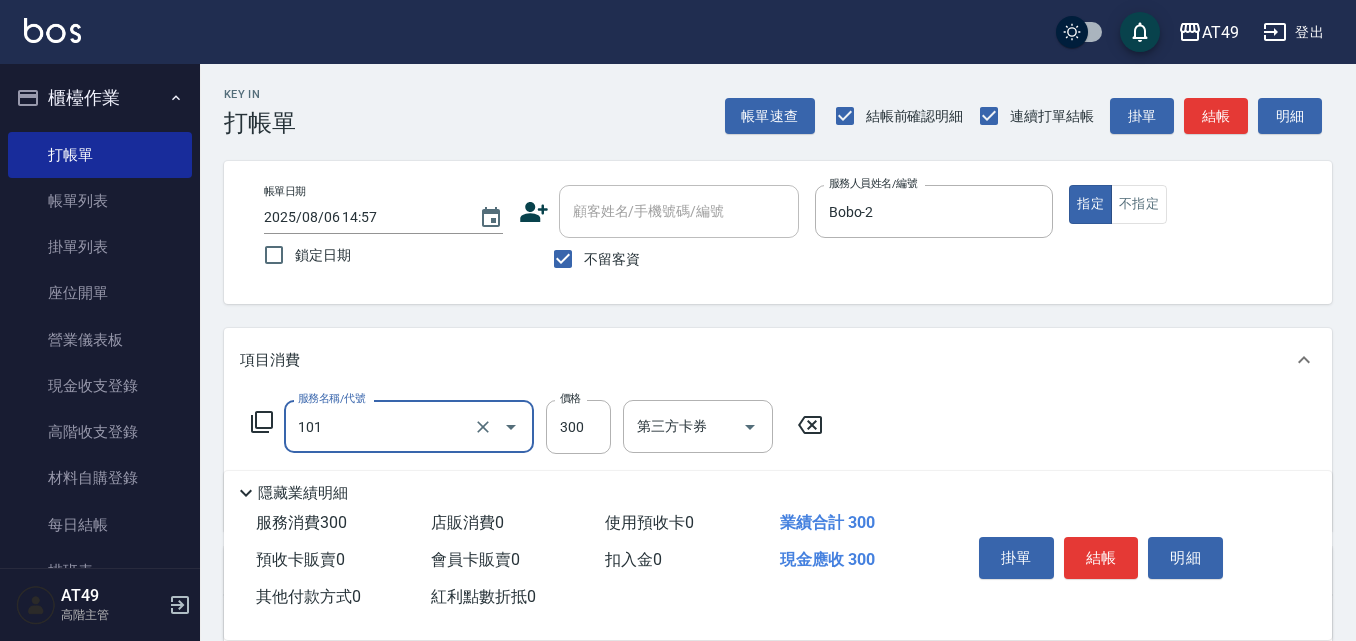 type on "一般洗髮(101)" 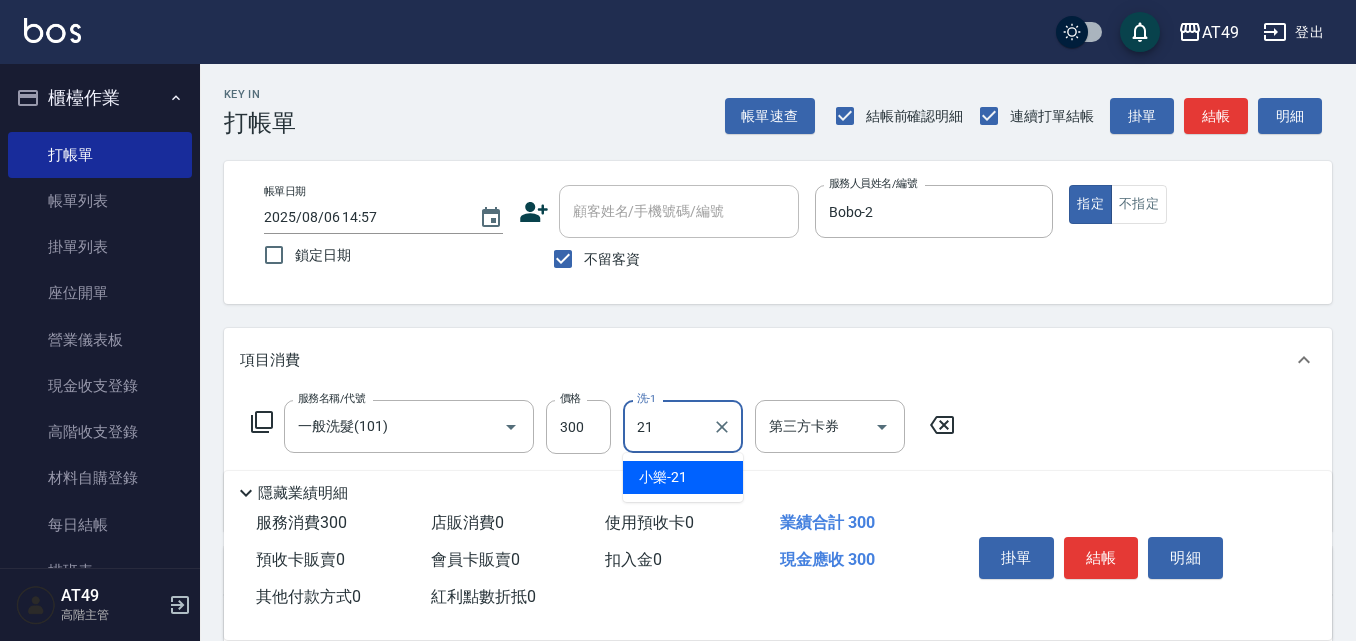 type on "小樂-21" 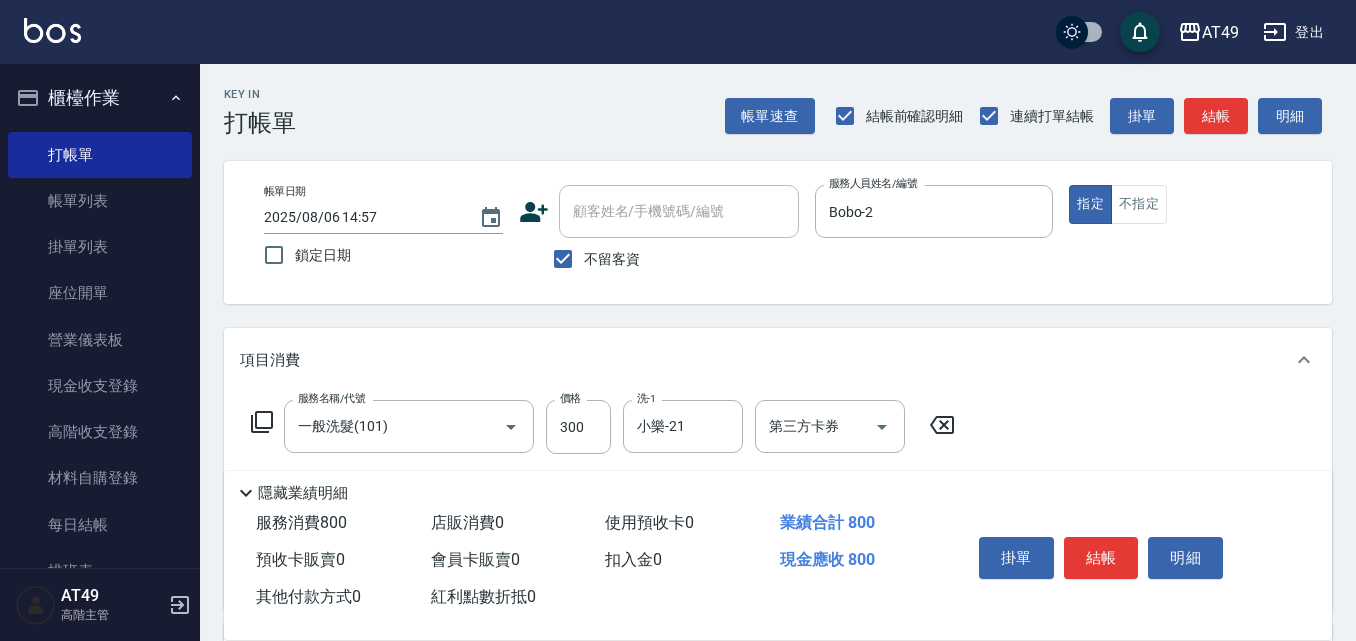 type on "精緻剪髮(201)" 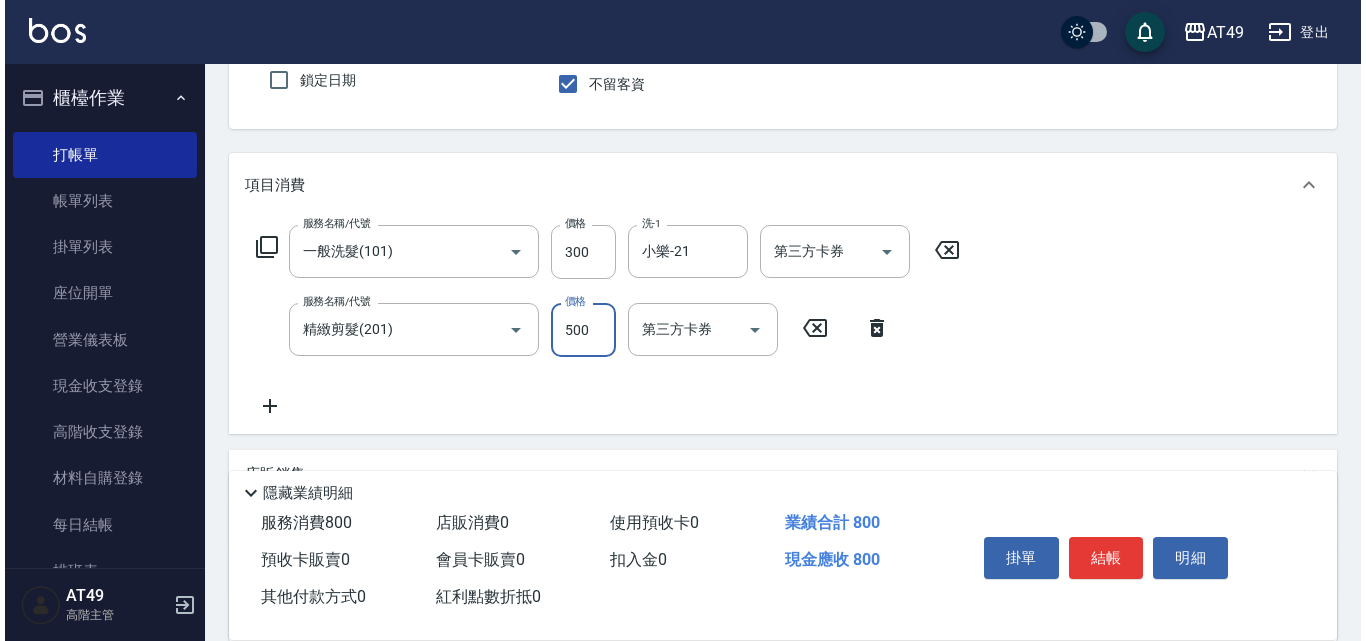 scroll, scrollTop: 368, scrollLeft: 0, axis: vertical 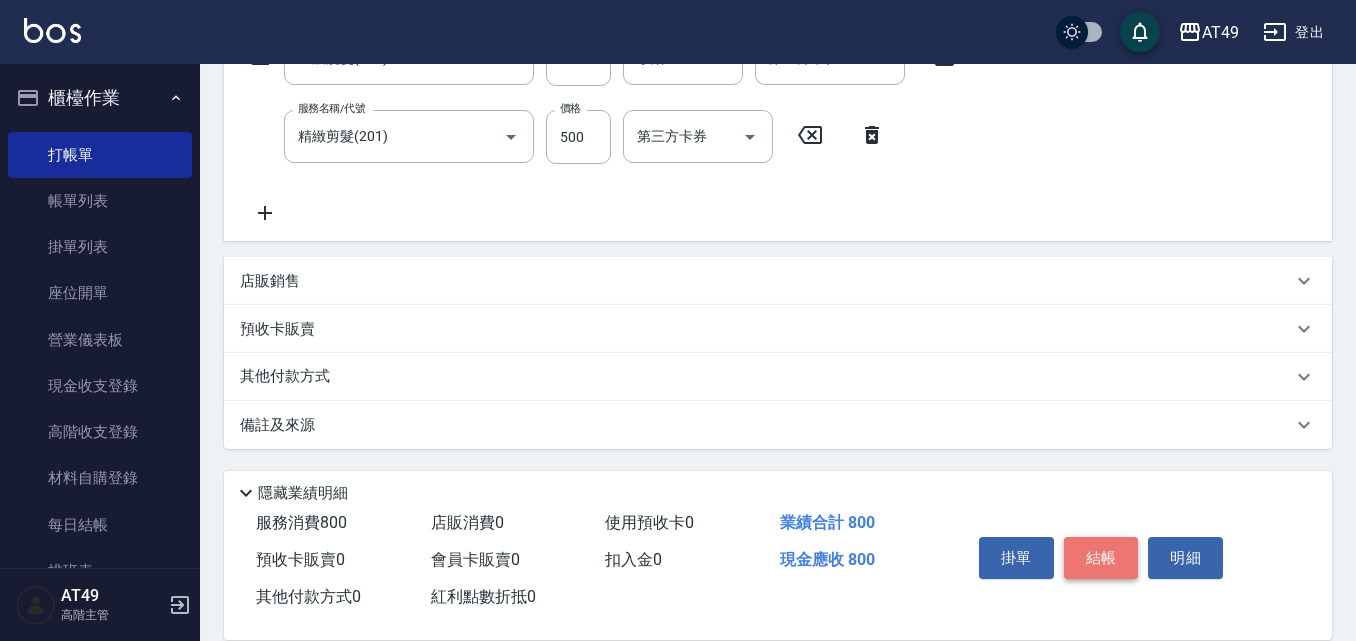 click on "結帳" at bounding box center [1101, 558] 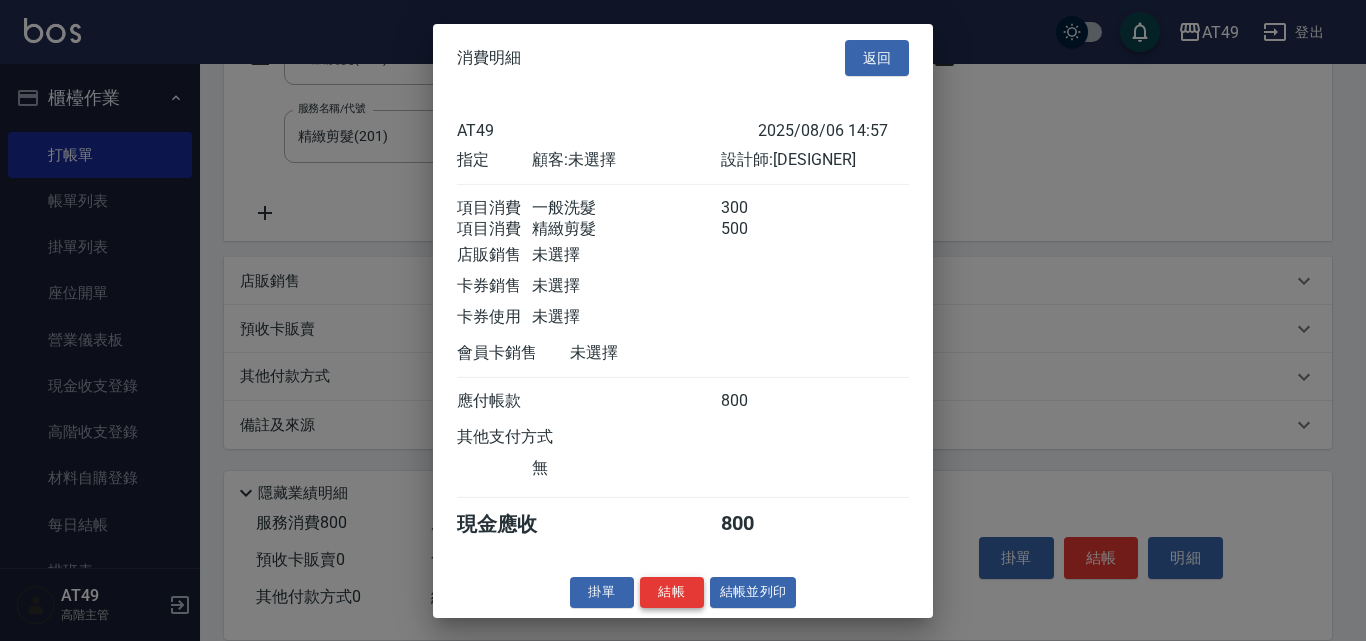 click on "結帳" at bounding box center [672, 592] 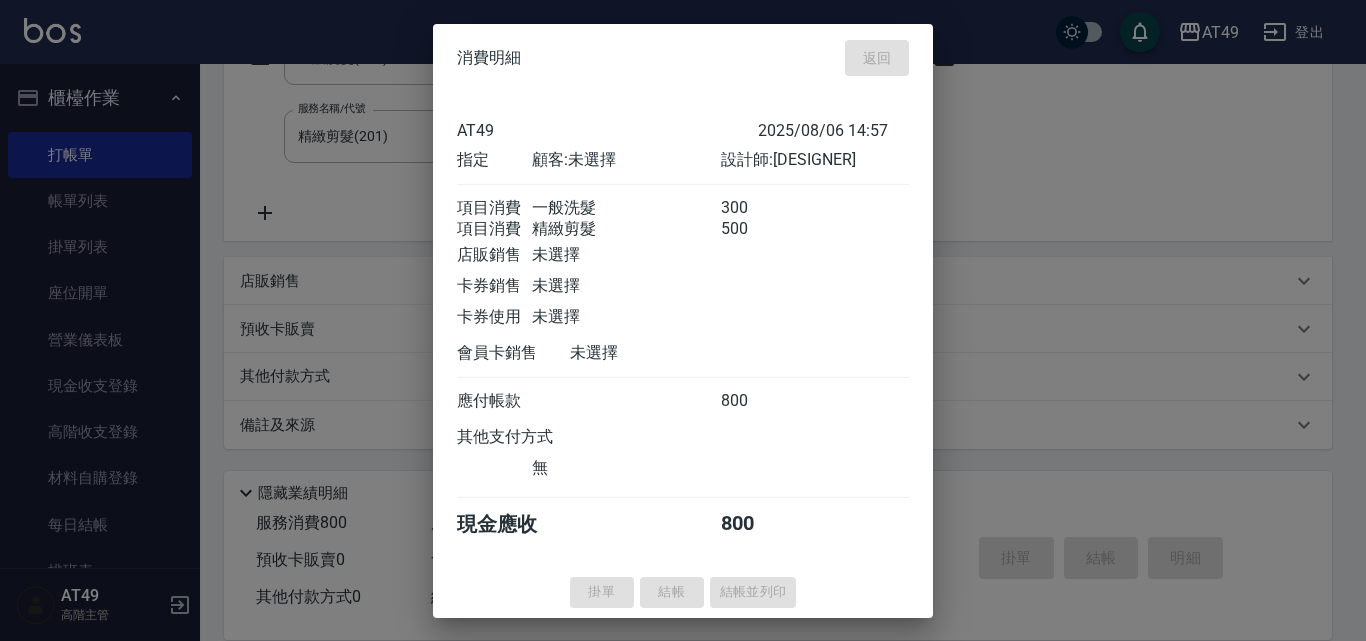 type on "2025/08/06 14:58" 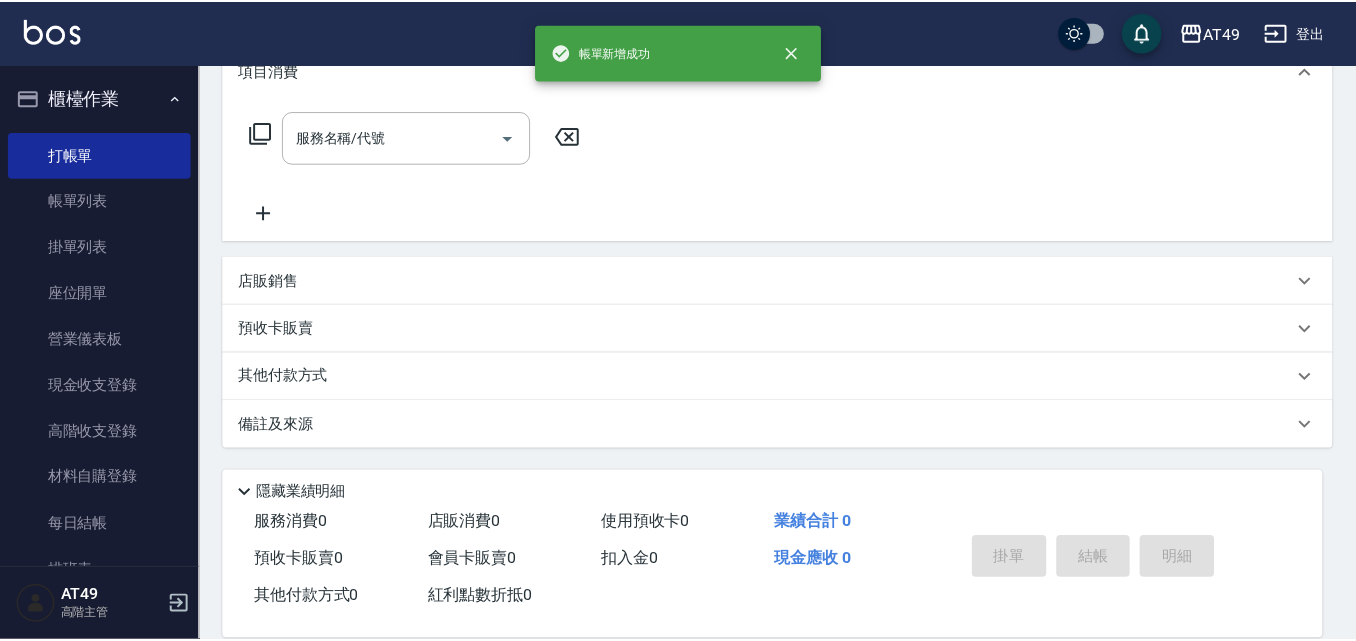 scroll, scrollTop: 0, scrollLeft: 0, axis: both 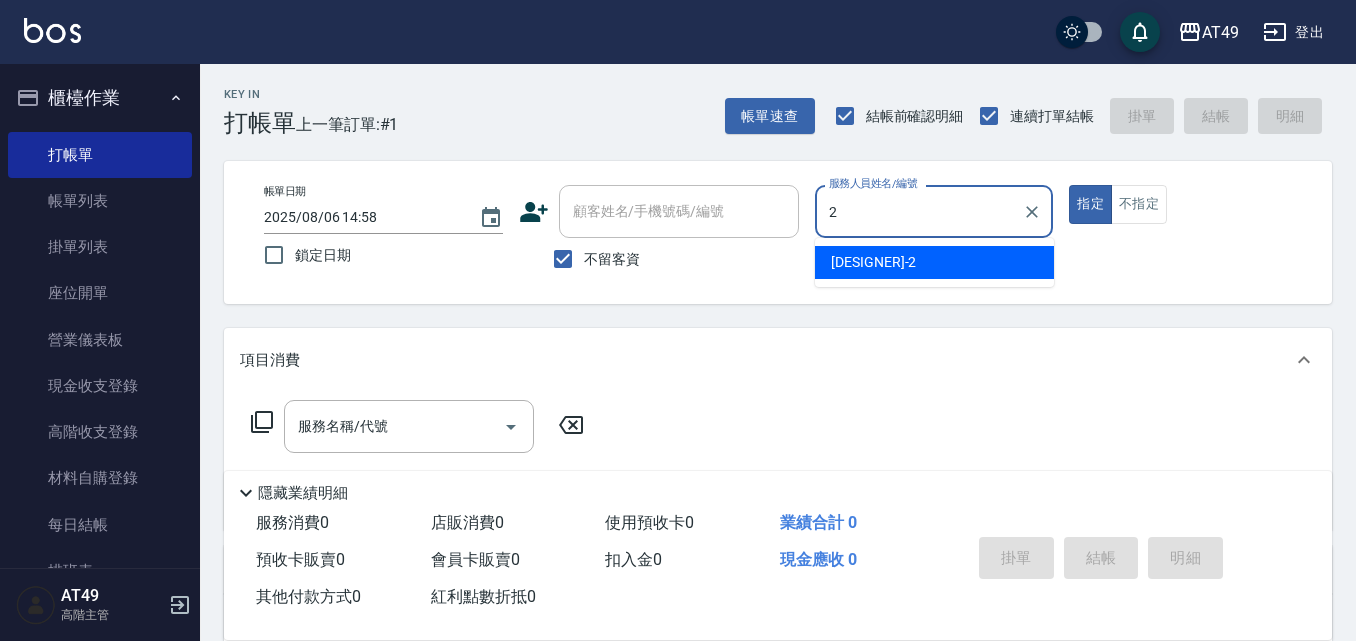 type on "Bobo-2" 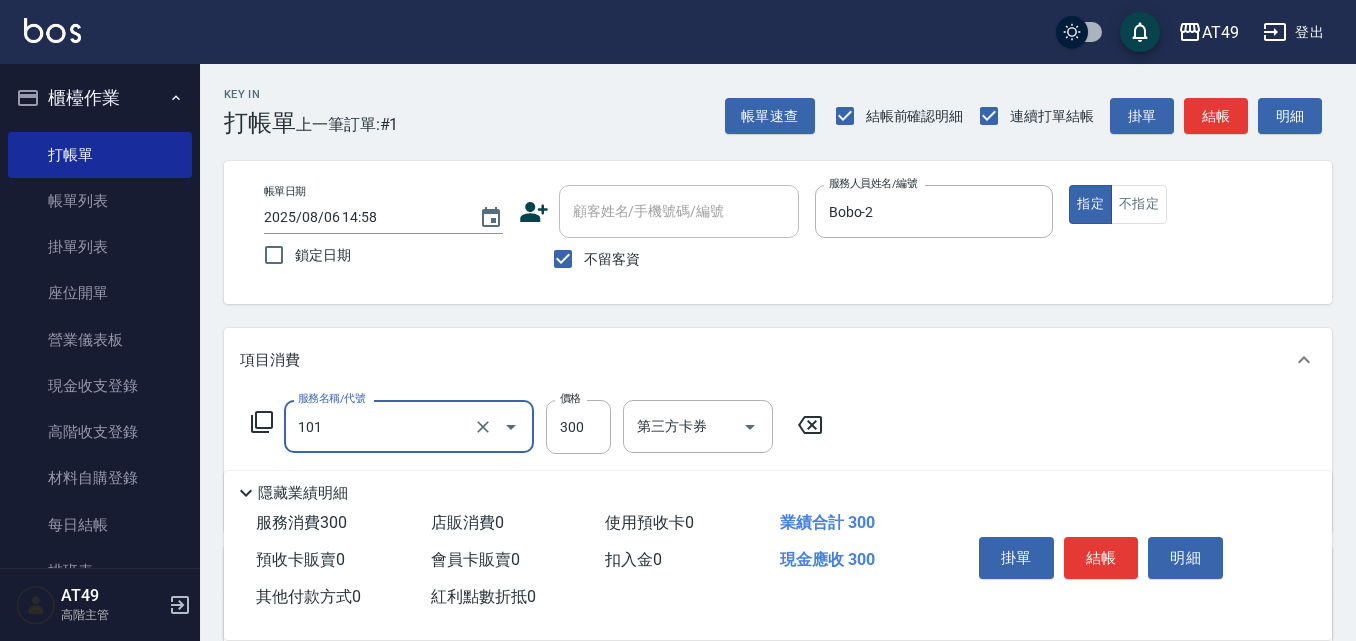 type on "一般洗髮(101)" 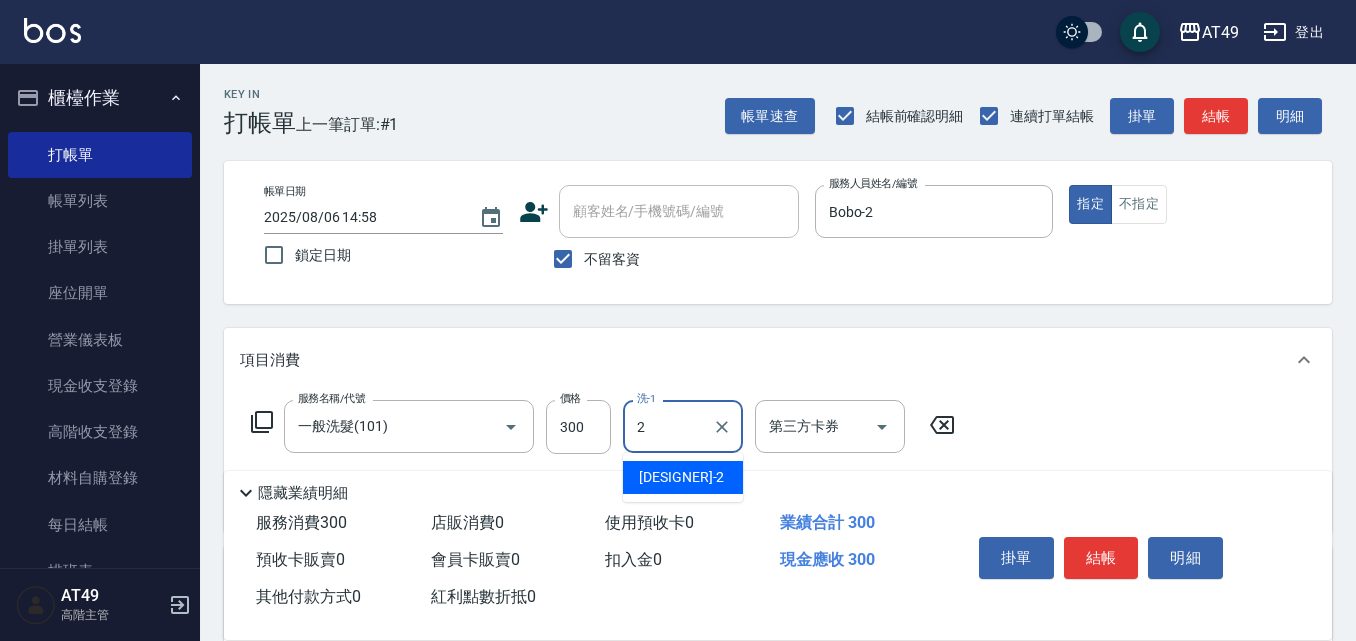 type on "Bobo-2" 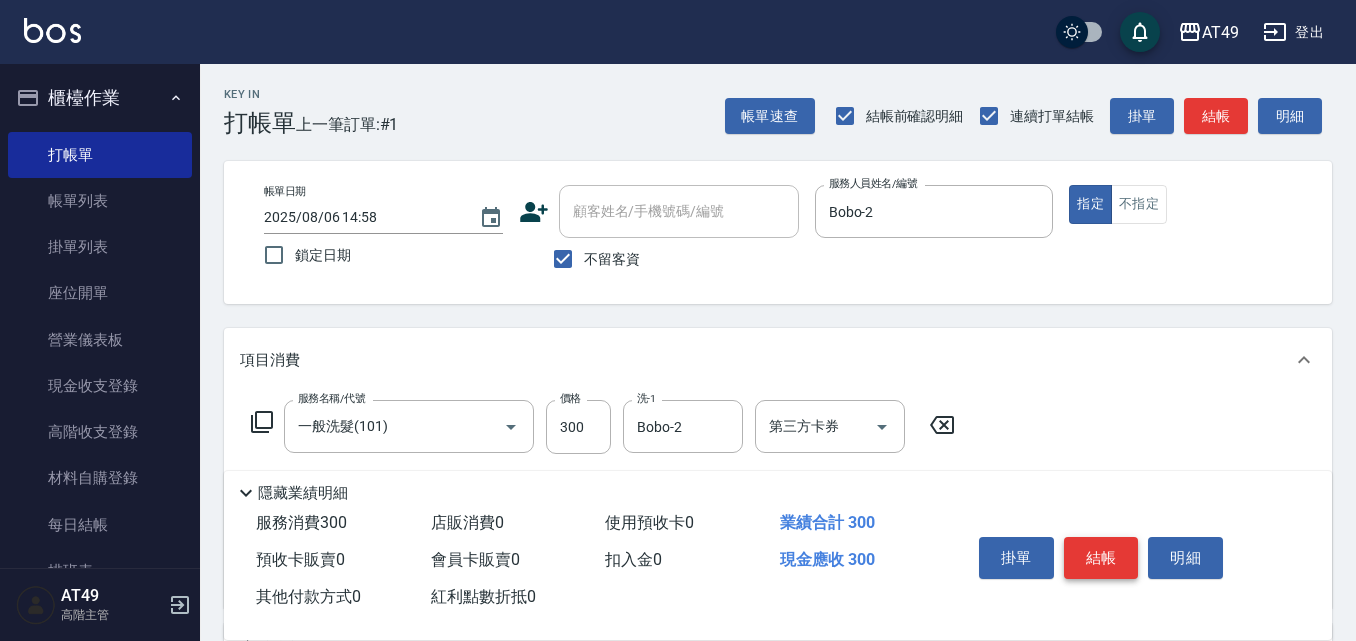 click on "結帳" at bounding box center [1101, 558] 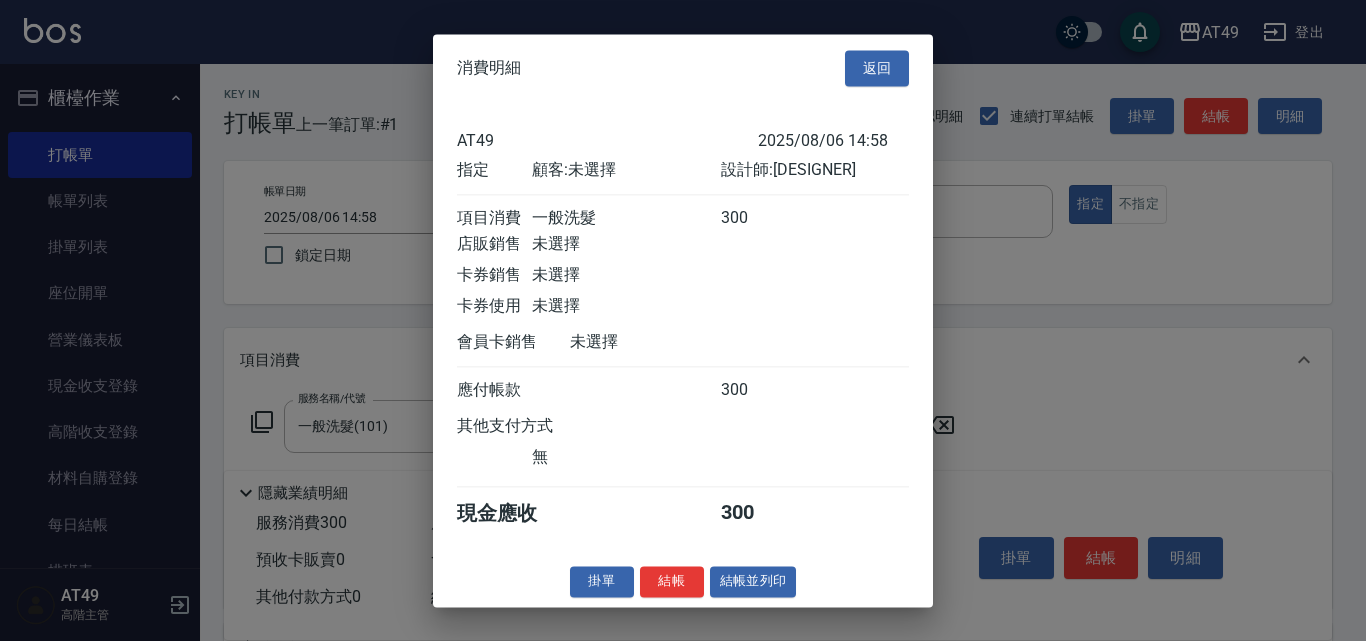 click on "結帳" at bounding box center (672, 581) 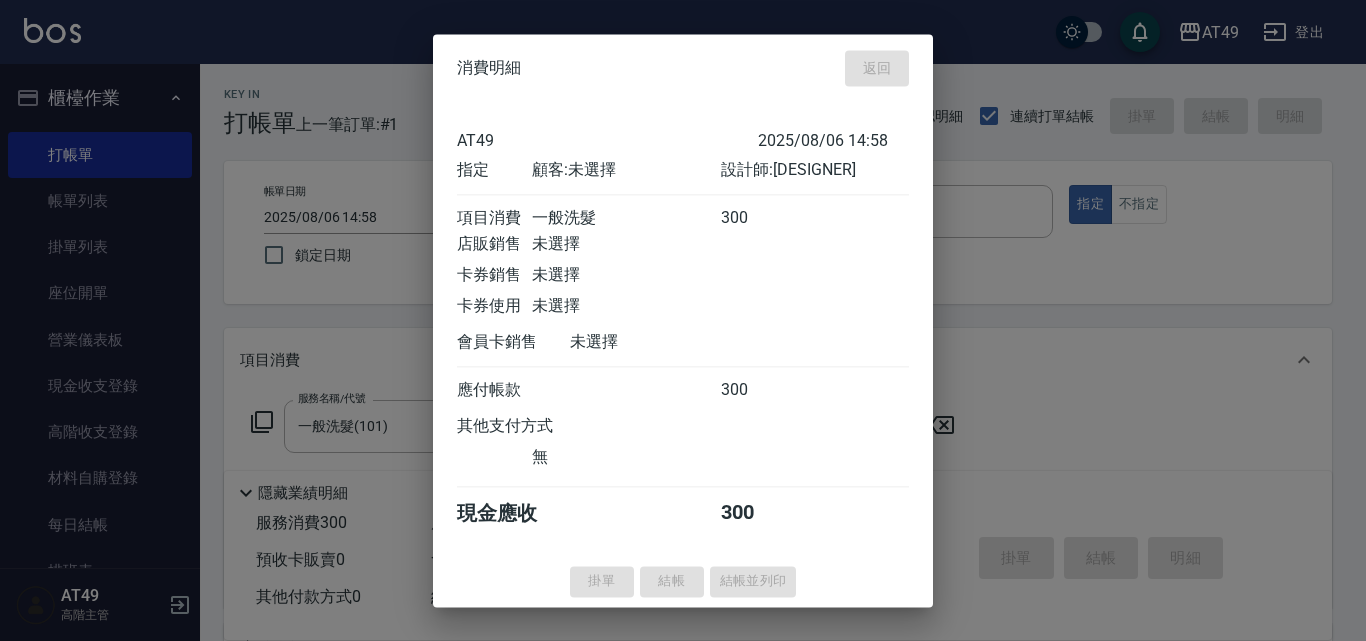 type 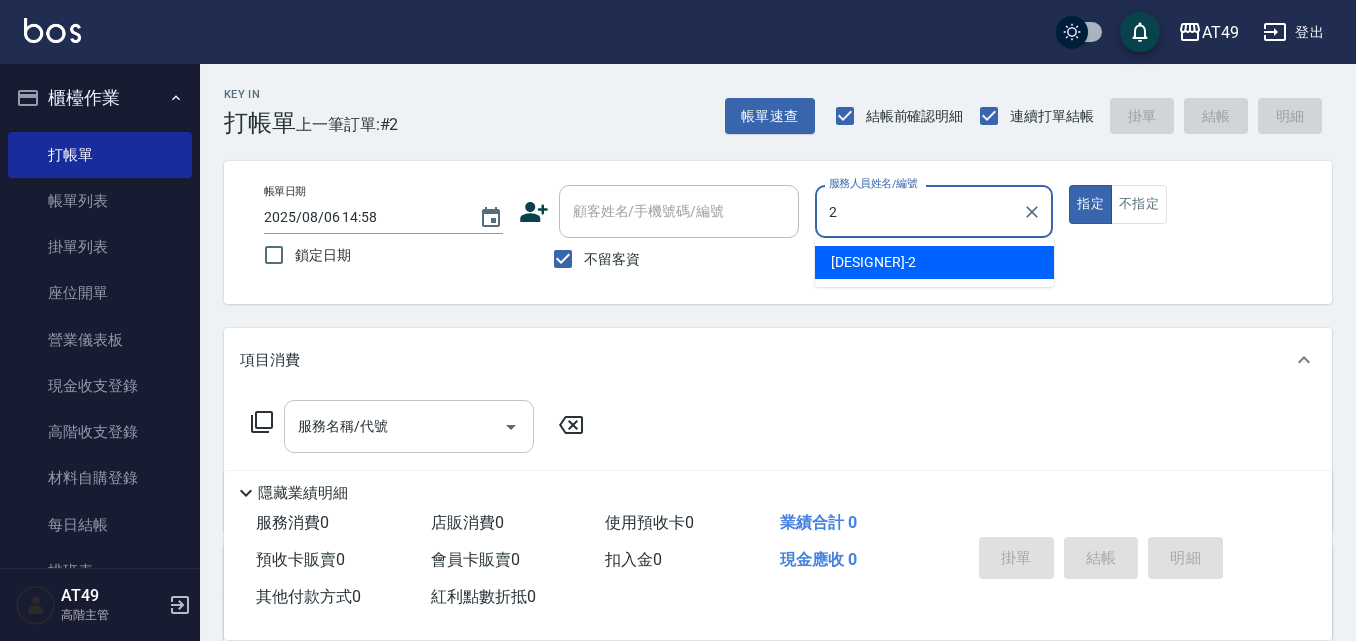 type on "Bobo-2" 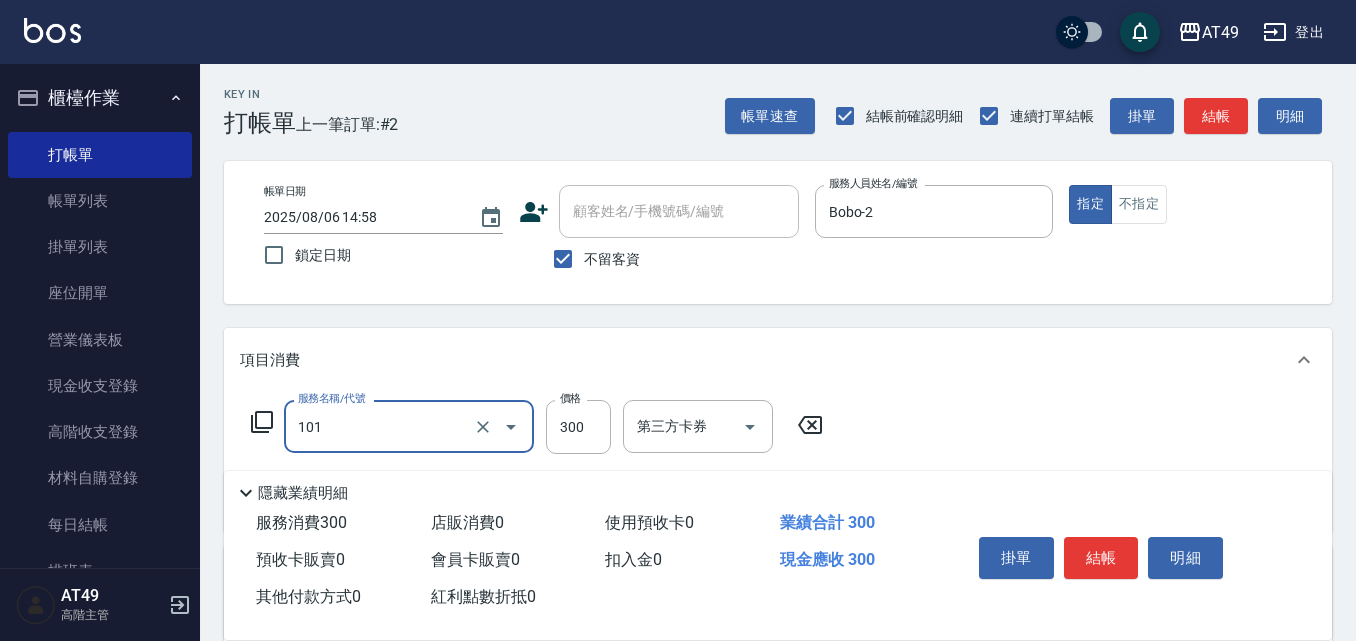type on "一般洗髮(101)" 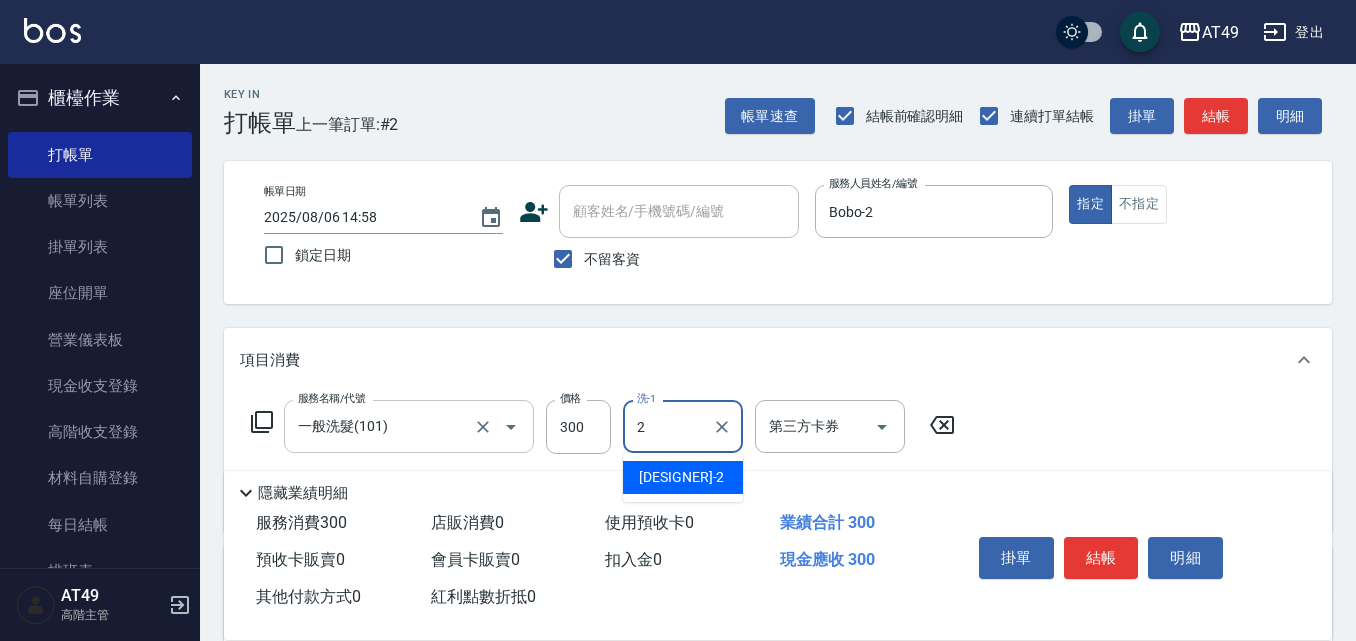 type on "Bobo-2" 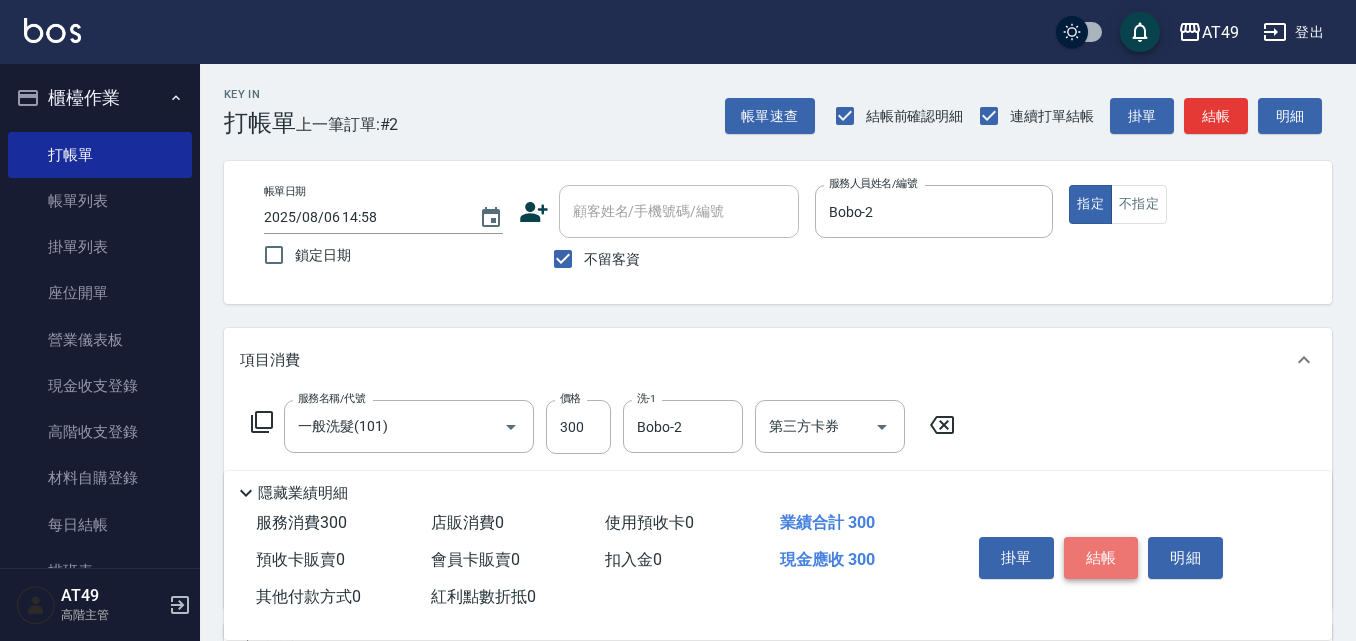 click on "結帳" at bounding box center [1101, 558] 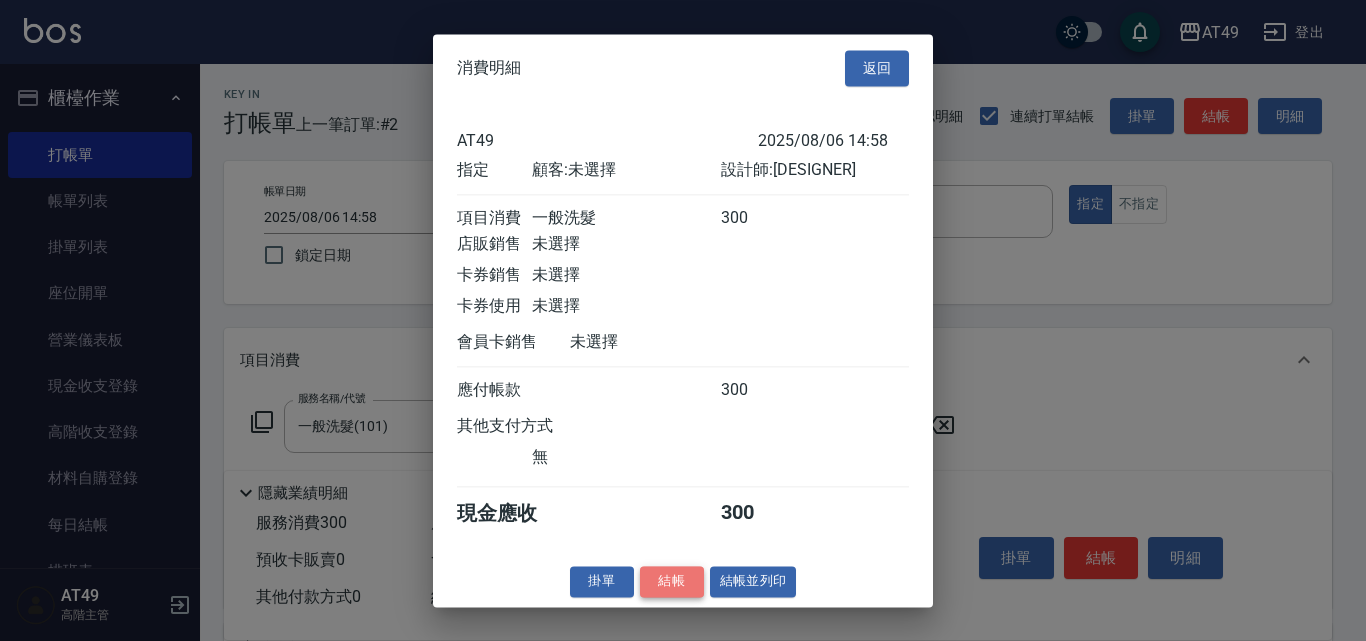 click on "結帳" at bounding box center (672, 581) 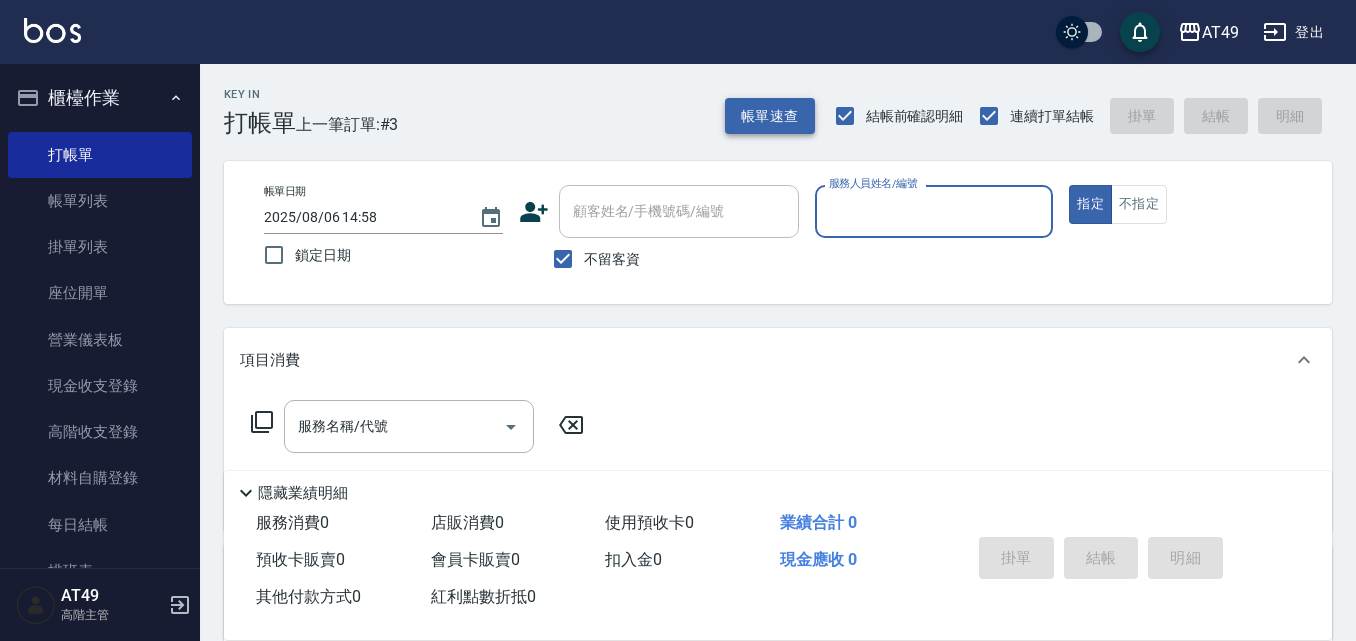 click on "帳單速查" at bounding box center [770, 116] 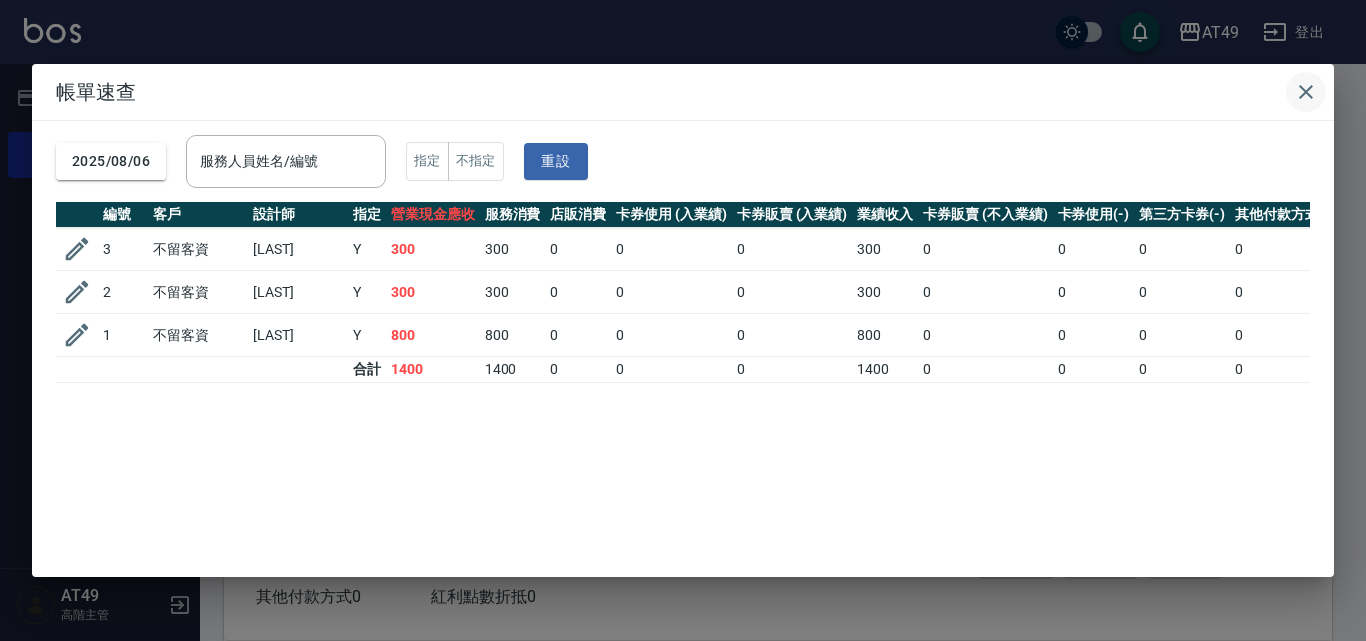click 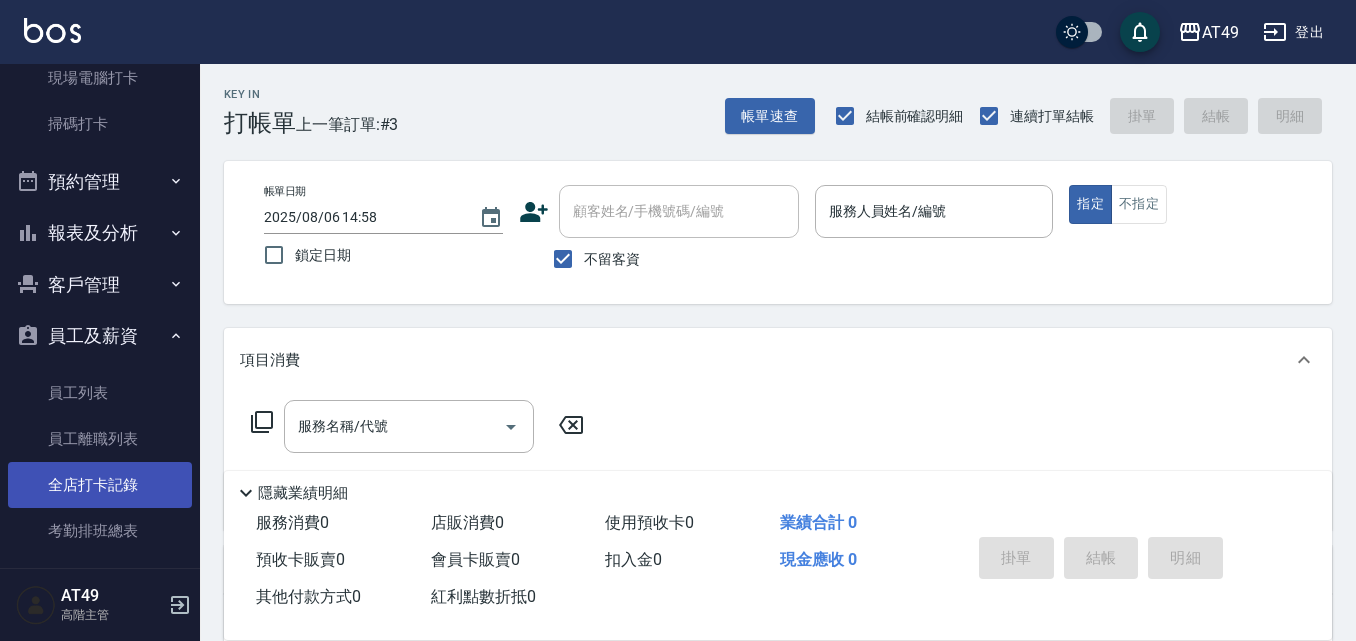 scroll, scrollTop: 497, scrollLeft: 0, axis: vertical 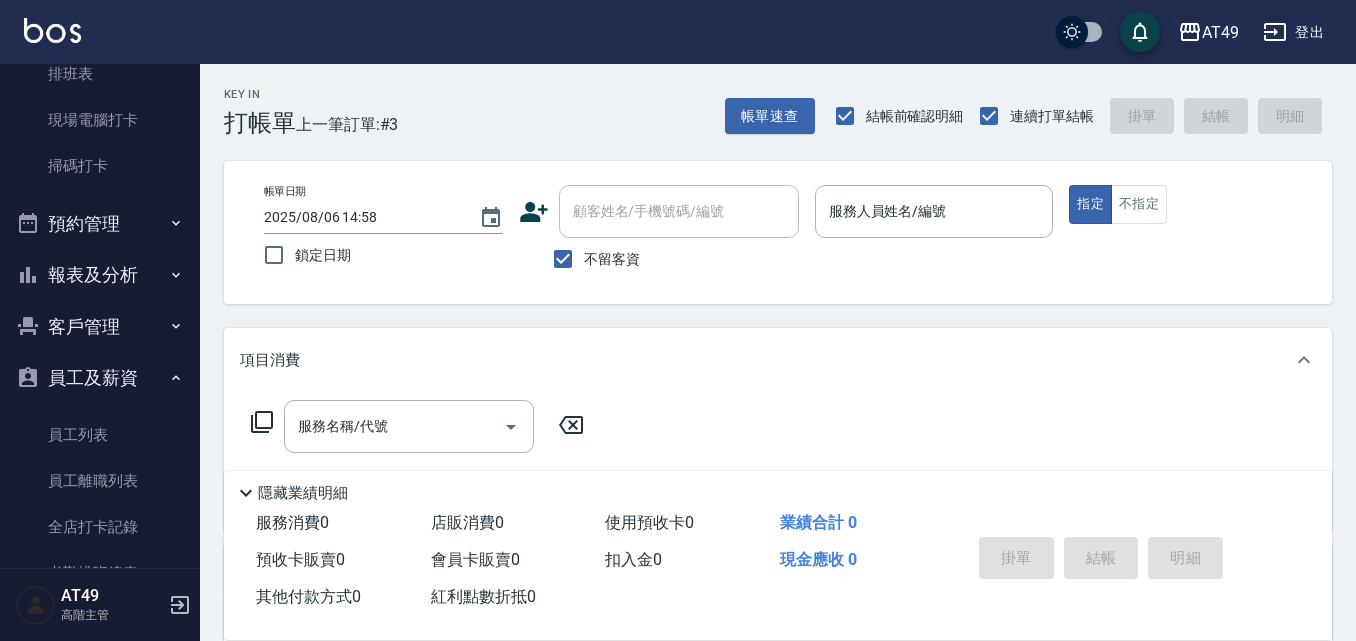 click on "員工及薪資" at bounding box center [100, 378] 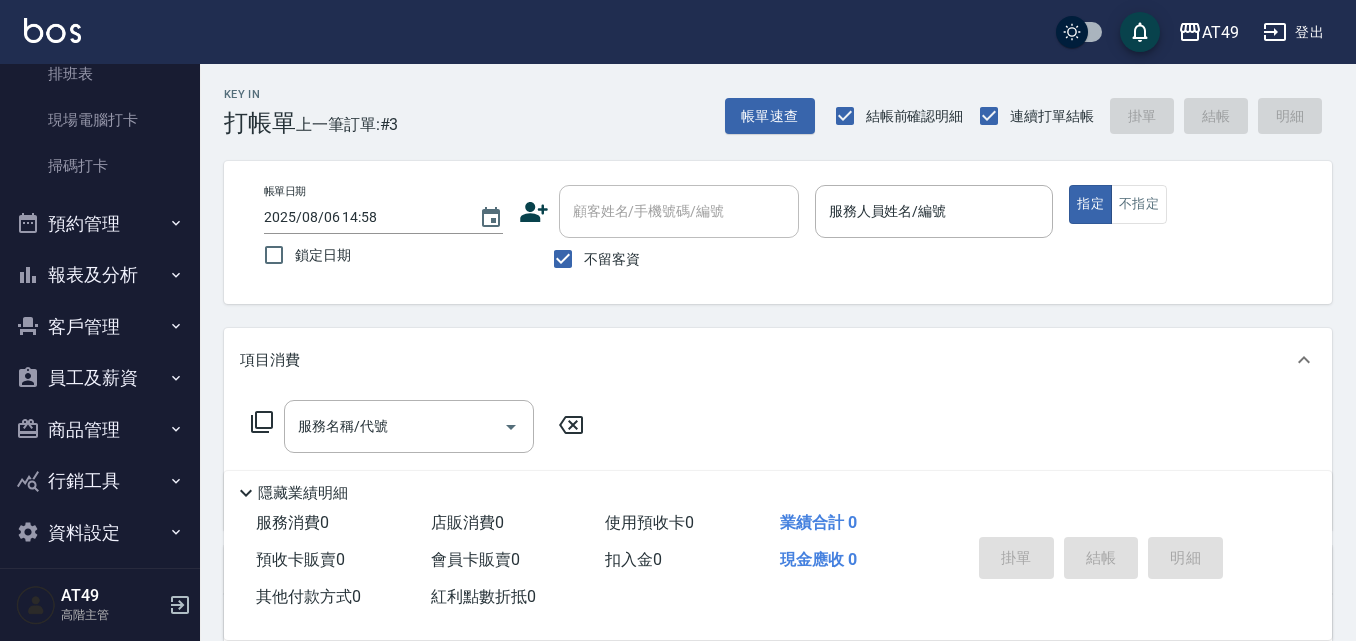 click on "報表及分析" at bounding box center [100, 275] 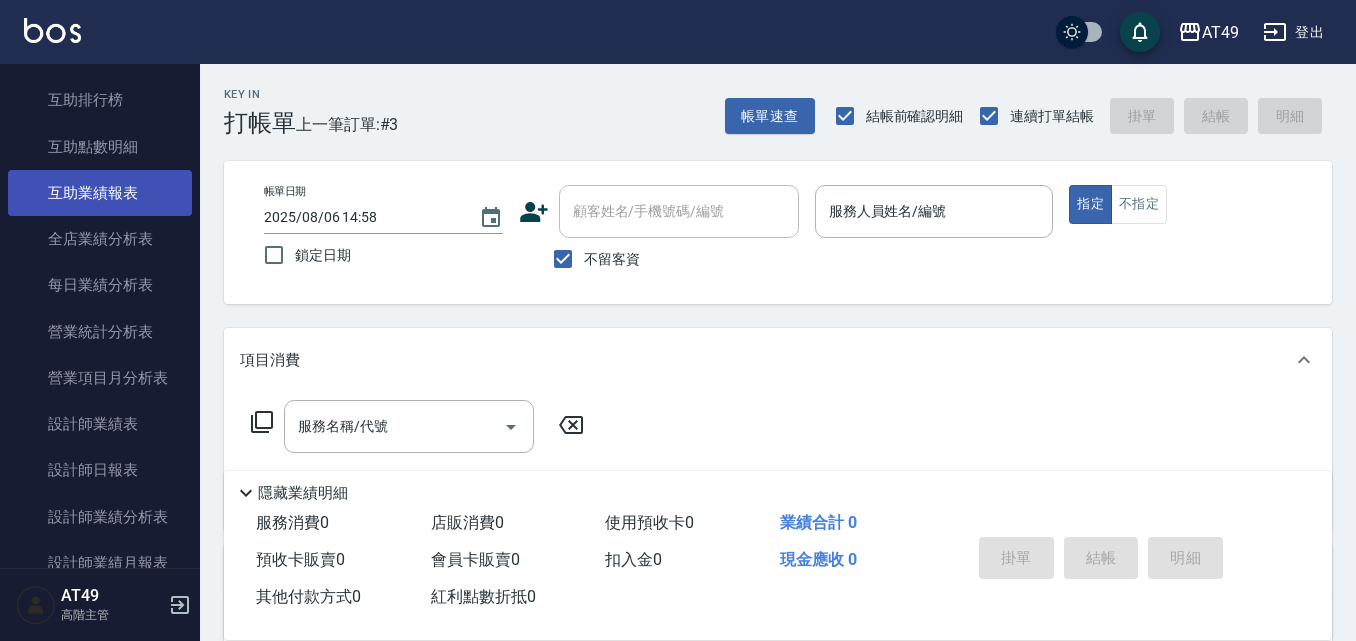 scroll, scrollTop: 1097, scrollLeft: 0, axis: vertical 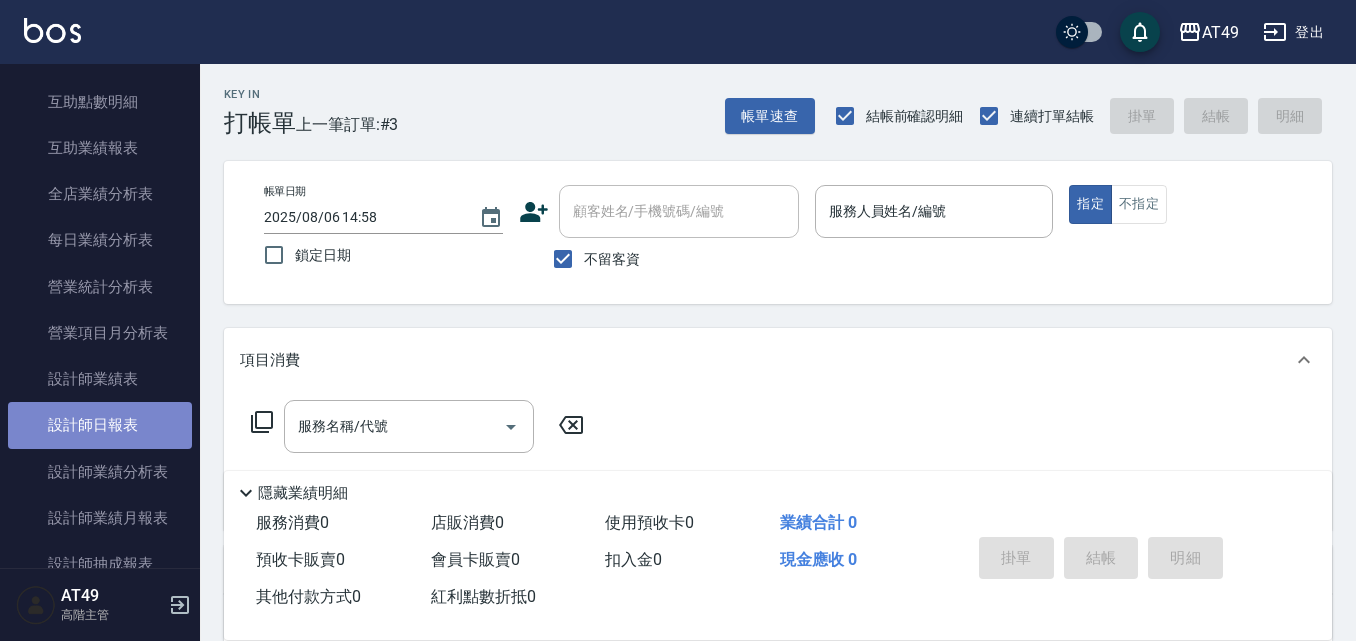 click on "設計師日報表" at bounding box center (100, 425) 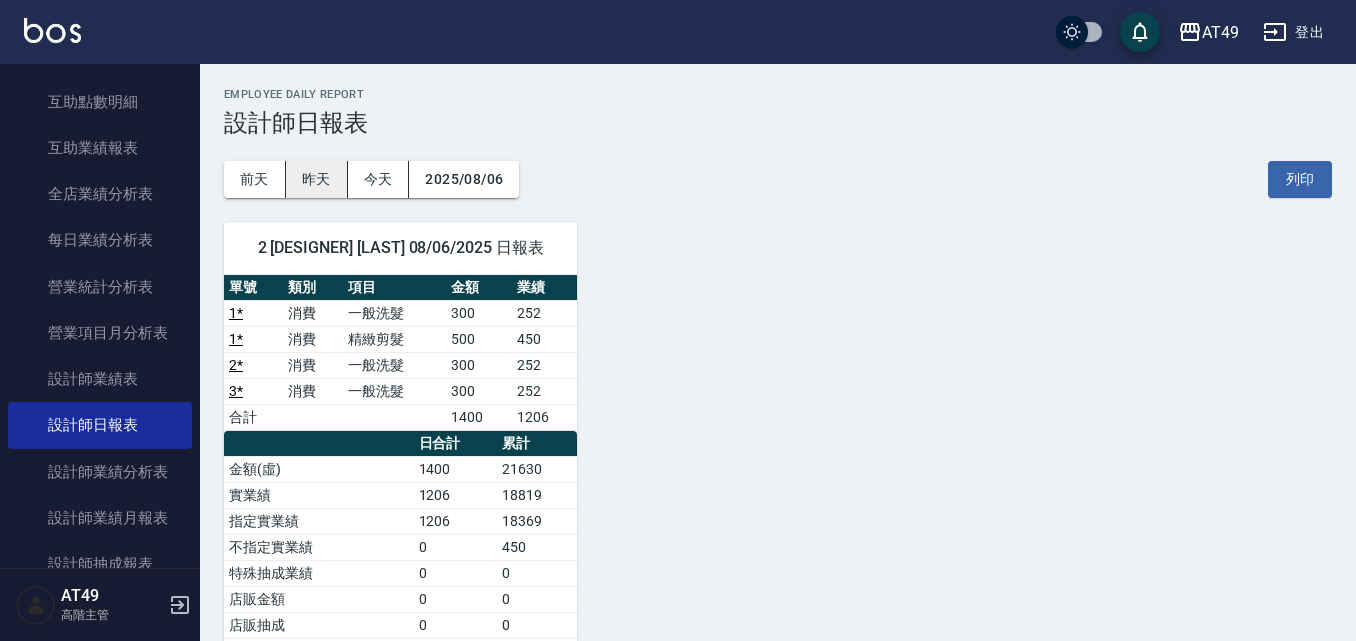 click on "昨天" at bounding box center [317, 179] 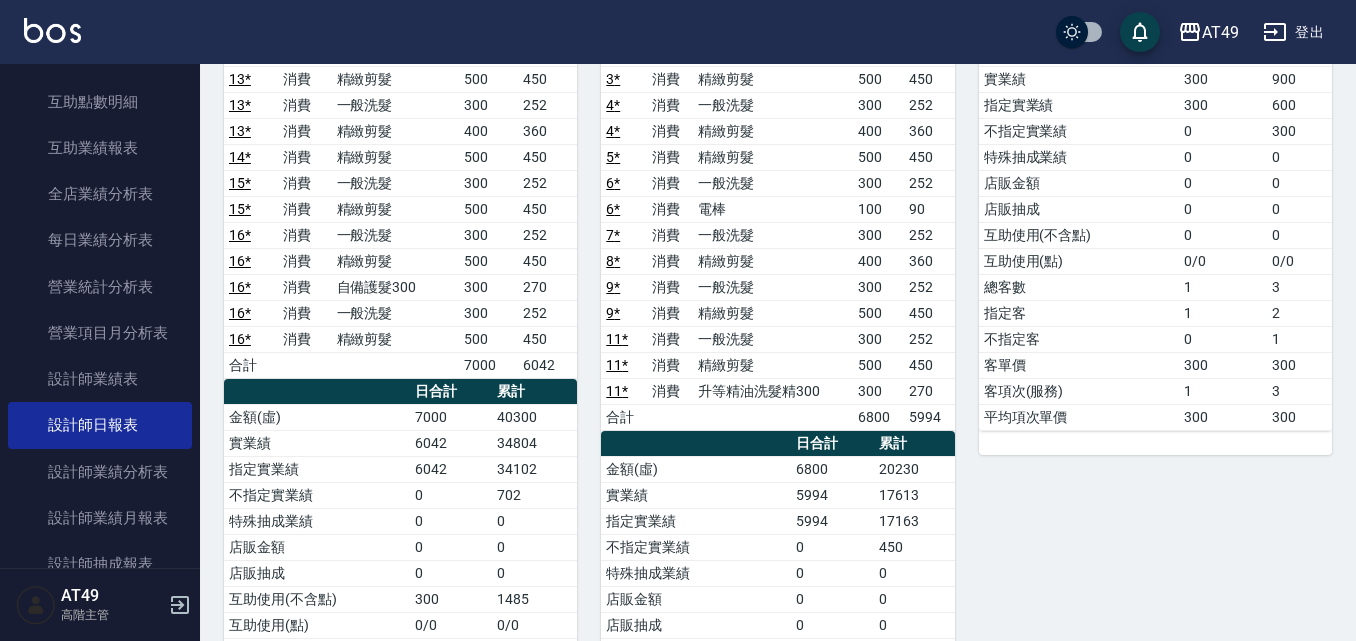 scroll, scrollTop: 400, scrollLeft: 0, axis: vertical 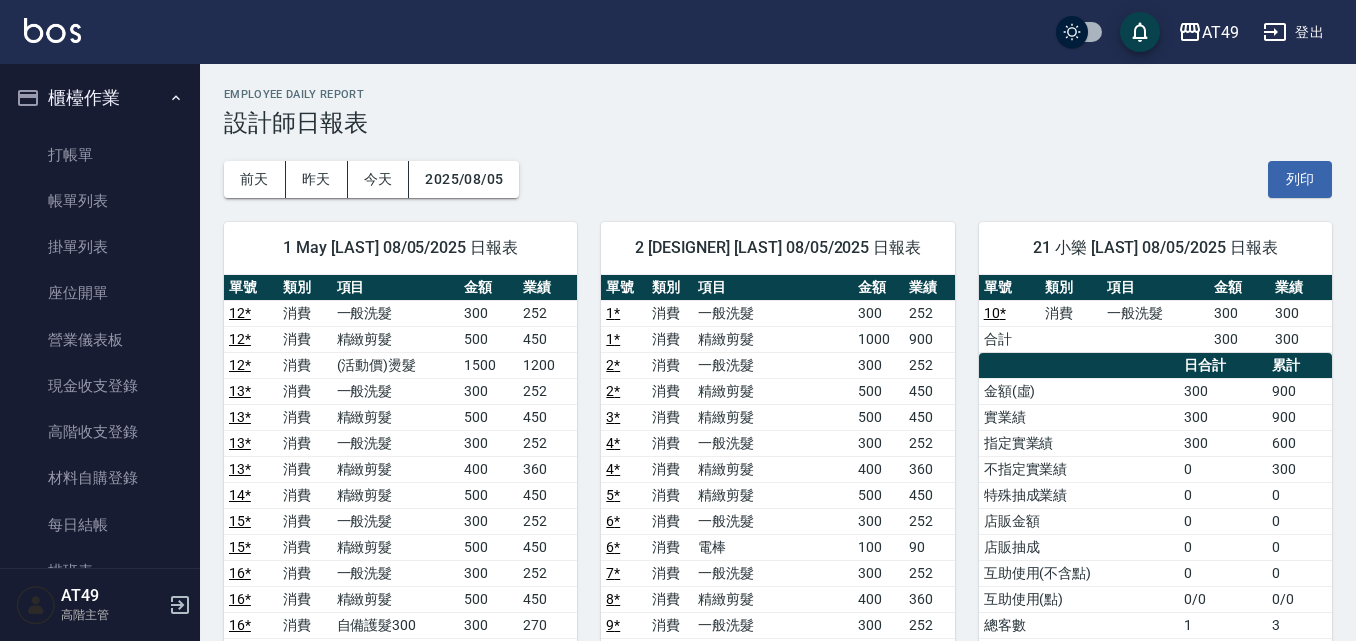 click on "1 May [LAST] 07/05/2025 日報表 單號 類別 項目 金額 業績 12 * 消費 一般洗髮 300 252 12 * 消費 精緻剪髮 500 450 12 * 消費 (活動價)燙髮 1500 1200 13 * 消費 一般洗髮 300 252 13 * 消費 精緻剪髮 500 450 13 * 消費 一般洗髮 300 252 13 * 消費 精緻剪髮 400 360 14 * 消費 精緻剪髮 500 450 15 * 消費 一般洗髮 300 252 15 * 消費 精緻剪髮 500 450 16 * 消費 一般洗髮 300 252 16 * 消費 精緻剪髮 500 450 16 * 消費 自備護髮300 300 270 16 * 消費 一般洗髮 300 252 16 * 消費 精緻剪髮 500 450 合計 7000 6042 日合計 累計 金額(虛) 7000 40300 實業績 6042 34804 指定實業績 6042 34102 不指定實業績 0 702 特殊抽成業績 0 0 店販金額 0 0 店販抽成 0 0 互助使用(不含點) 300 1485 互助使用(點) 0/0 0/0 總客數 5 29 指定客 5 28 不指定客 0 1 客單價 1400 1389.7 客項次(服務) 15 73 平均項次單價 466.7 552.1" at bounding box center (388, 703) 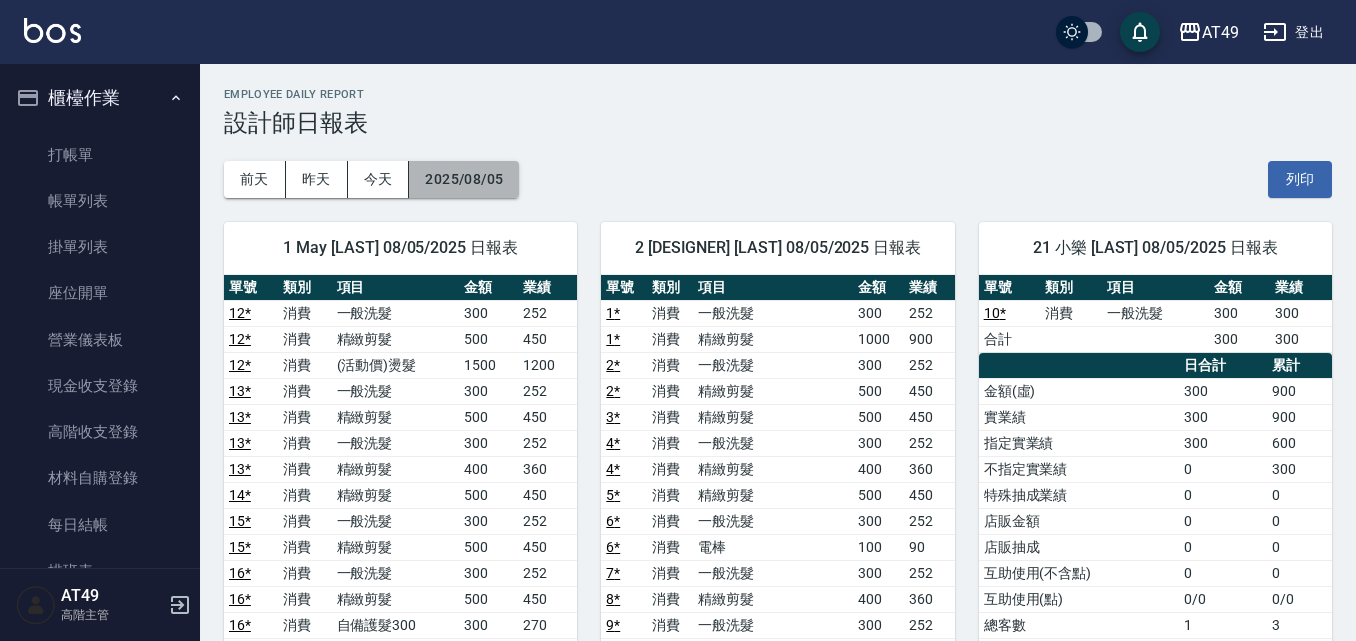 click on "2025/08/05" at bounding box center [464, 179] 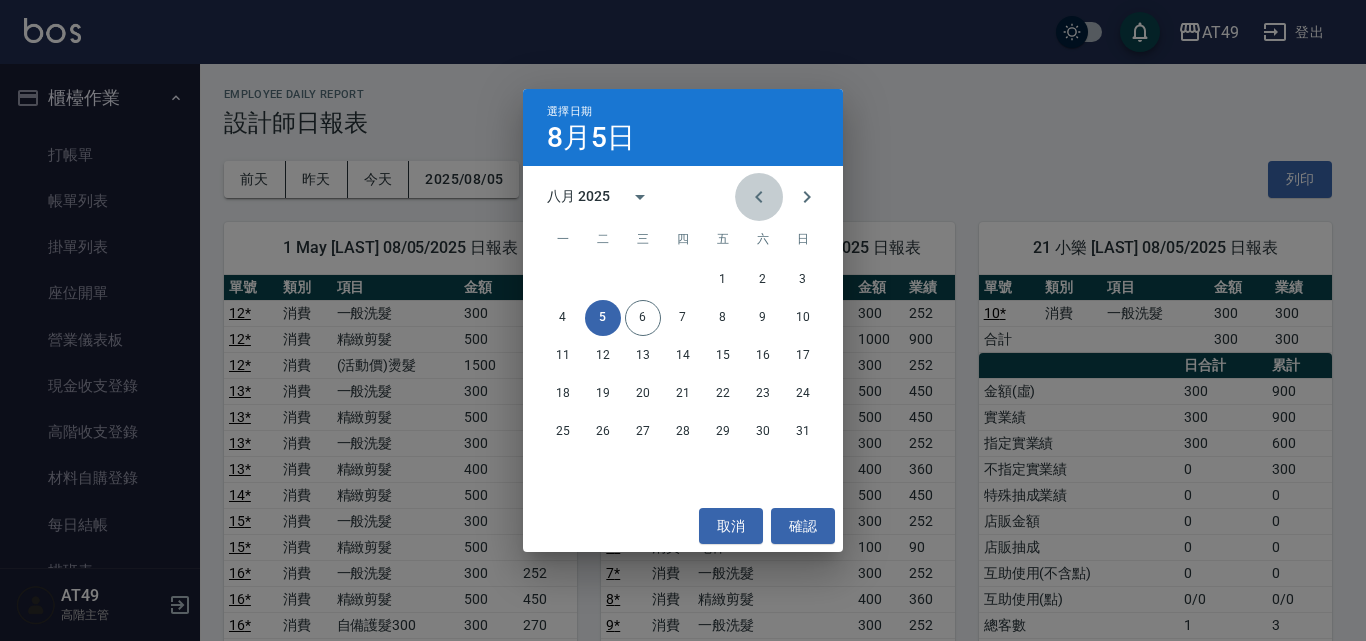 click at bounding box center [759, 197] 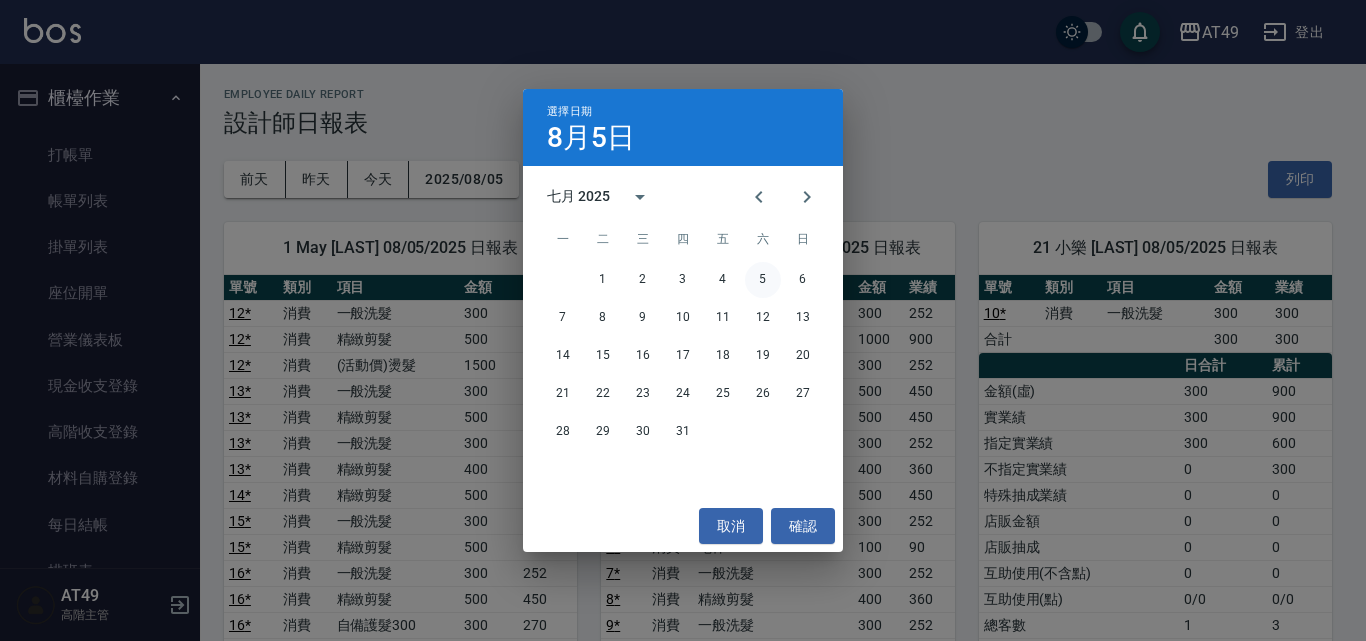 click on "5" at bounding box center (763, 280) 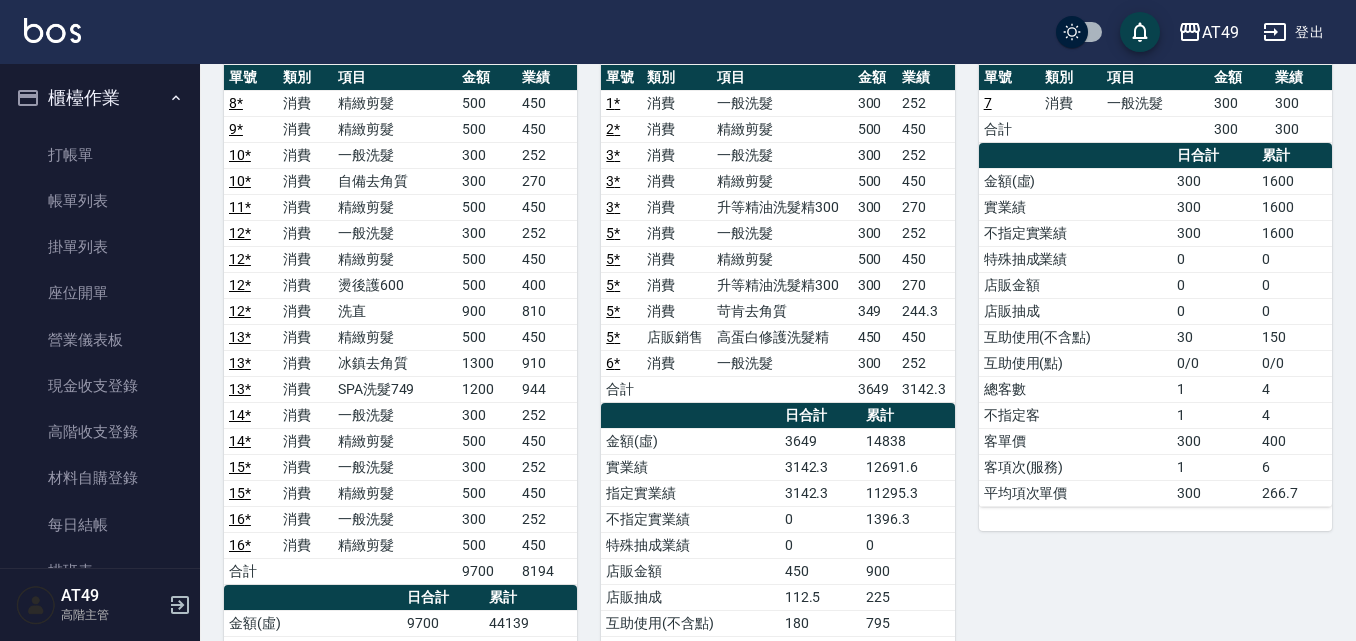 scroll, scrollTop: 0, scrollLeft: 0, axis: both 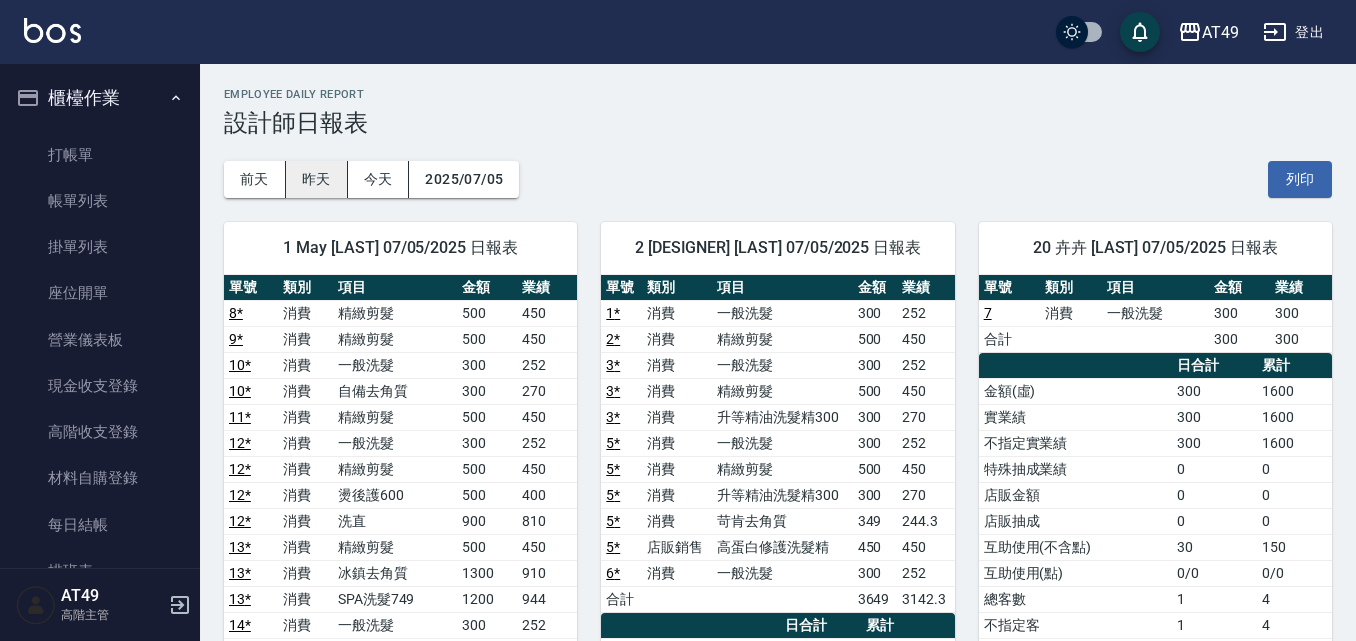 click on "昨天" at bounding box center (317, 179) 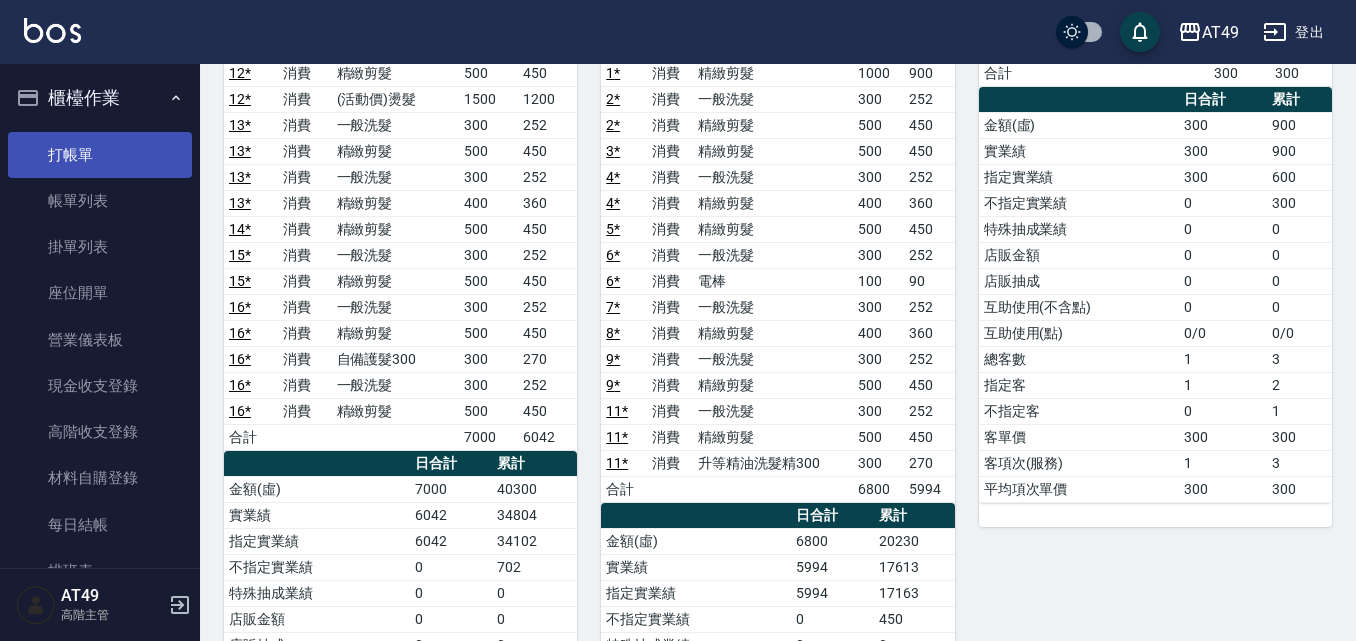 scroll, scrollTop: 0, scrollLeft: 0, axis: both 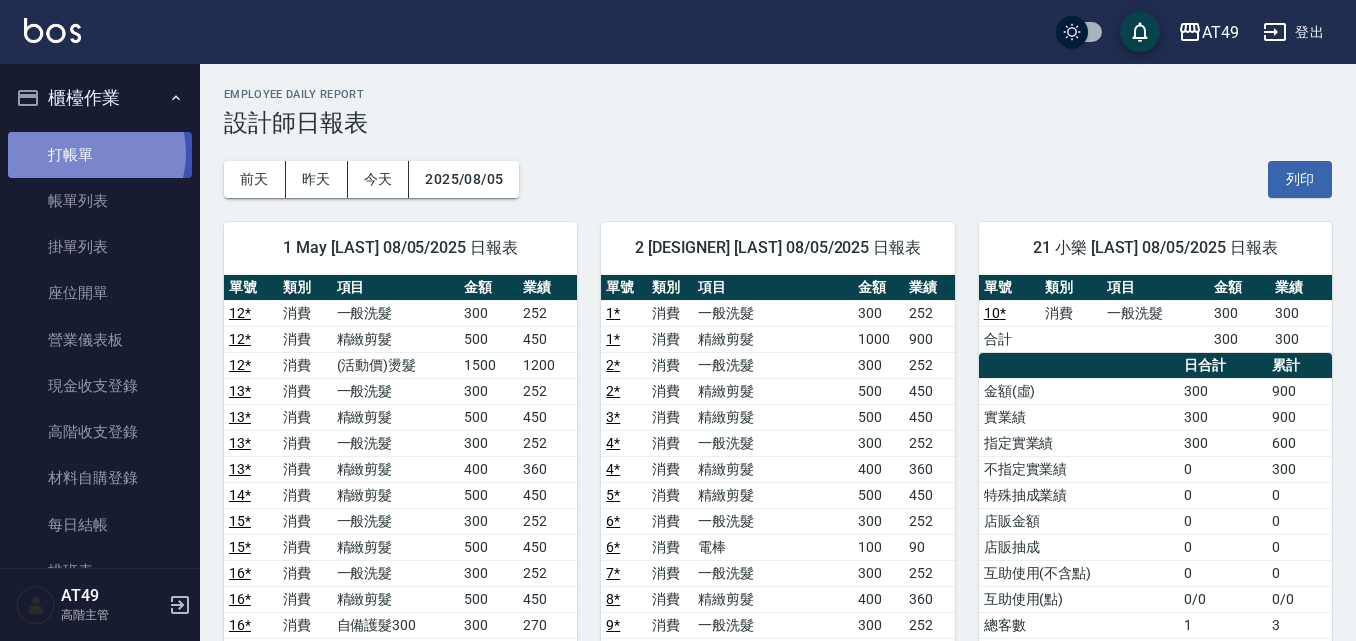 click on "打帳單" at bounding box center (100, 155) 